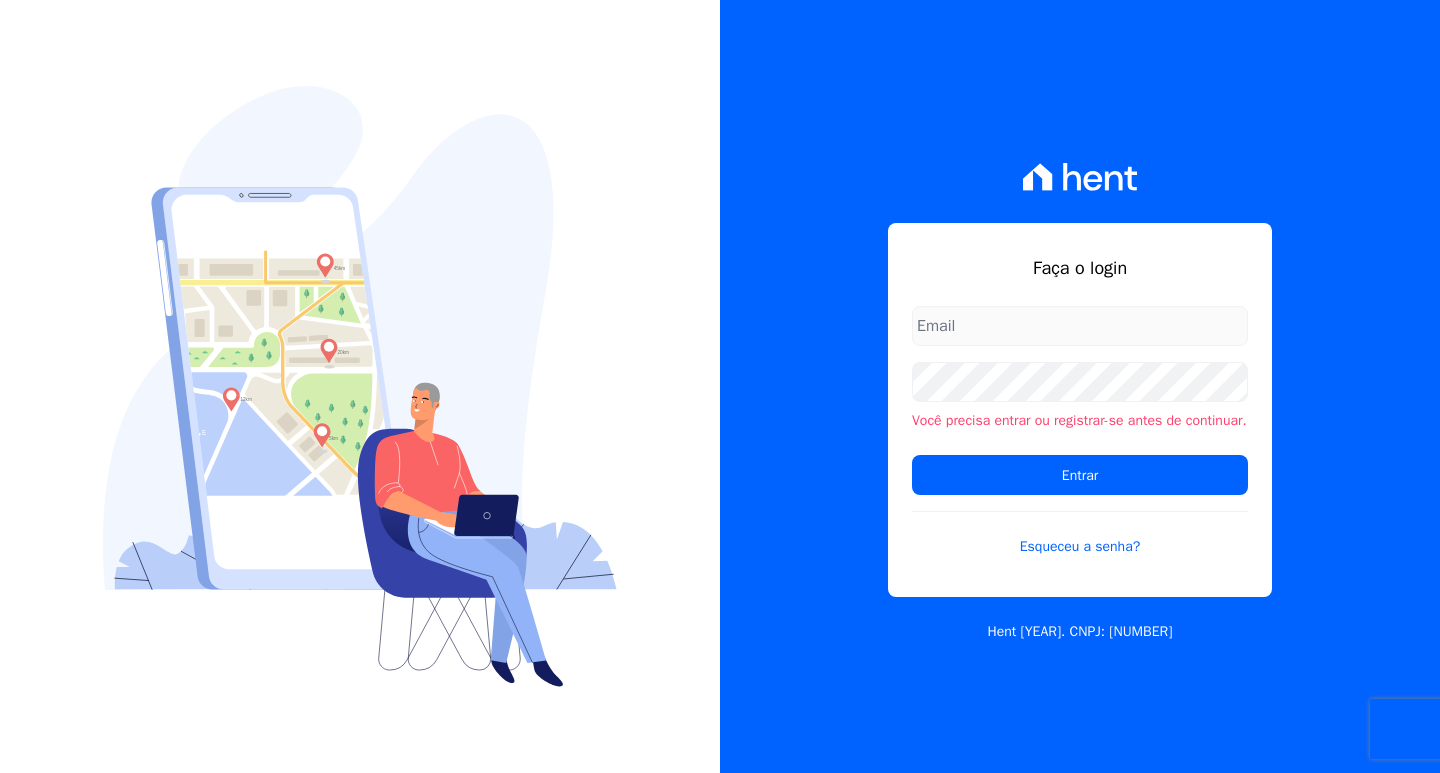 scroll, scrollTop: 0, scrollLeft: 0, axis: both 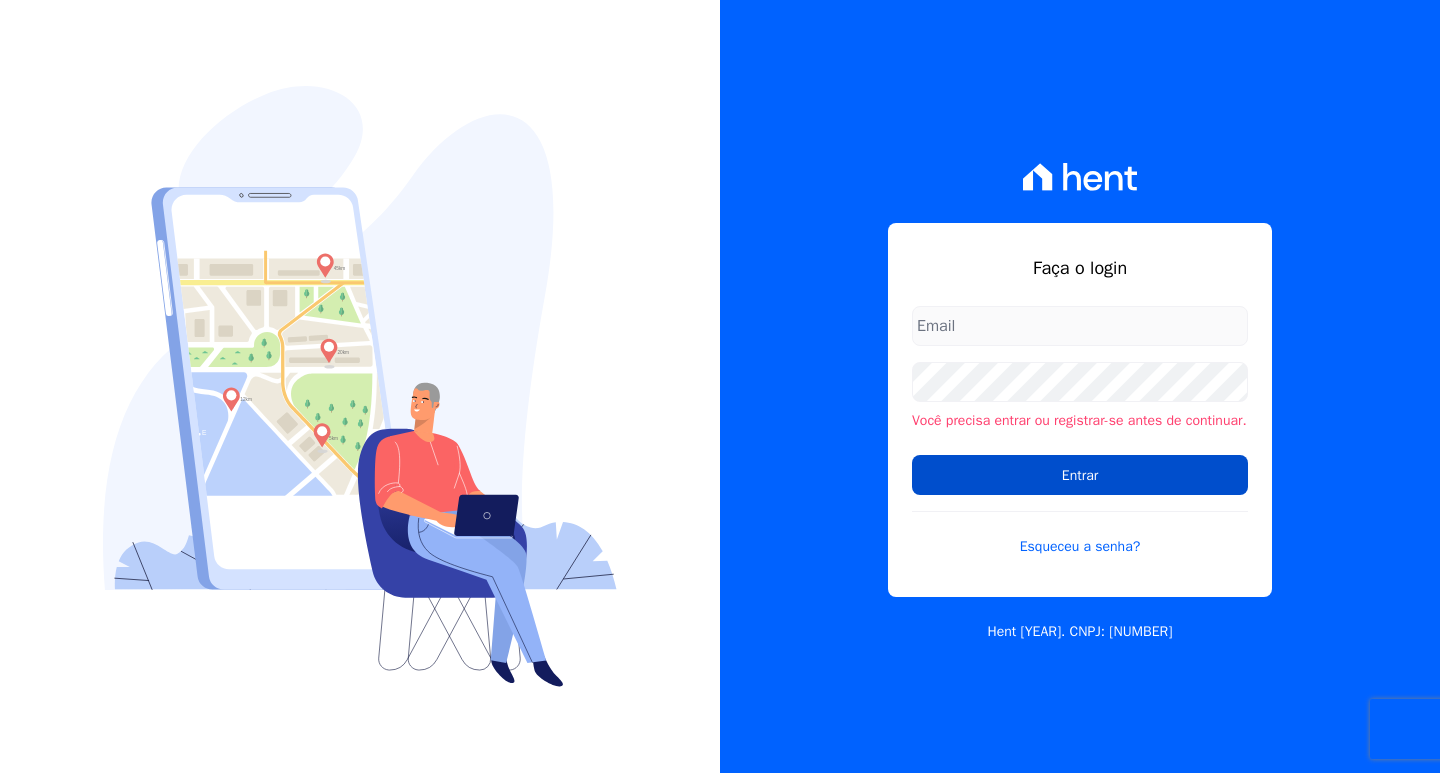 type on "[EMAIL]" 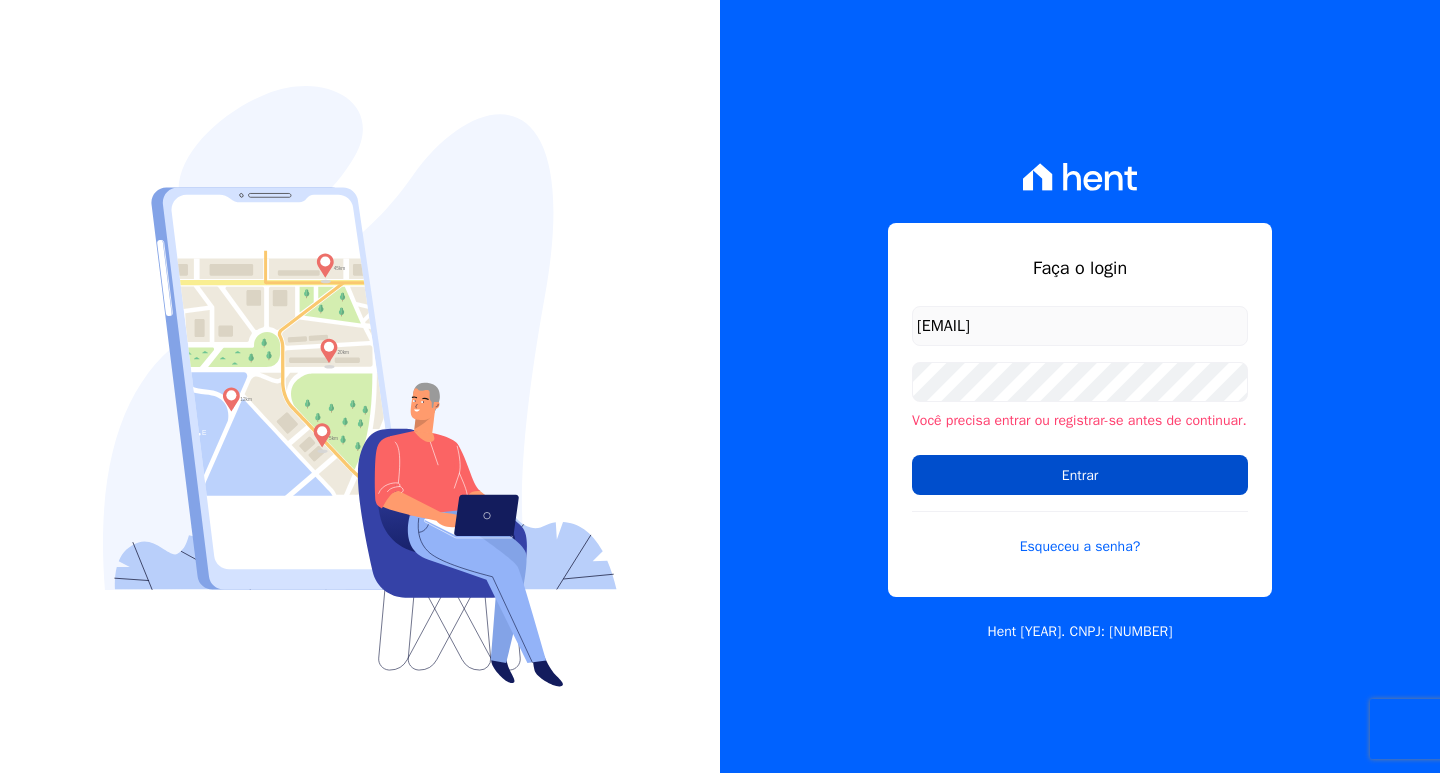 click on "Entrar" at bounding box center (1080, 475) 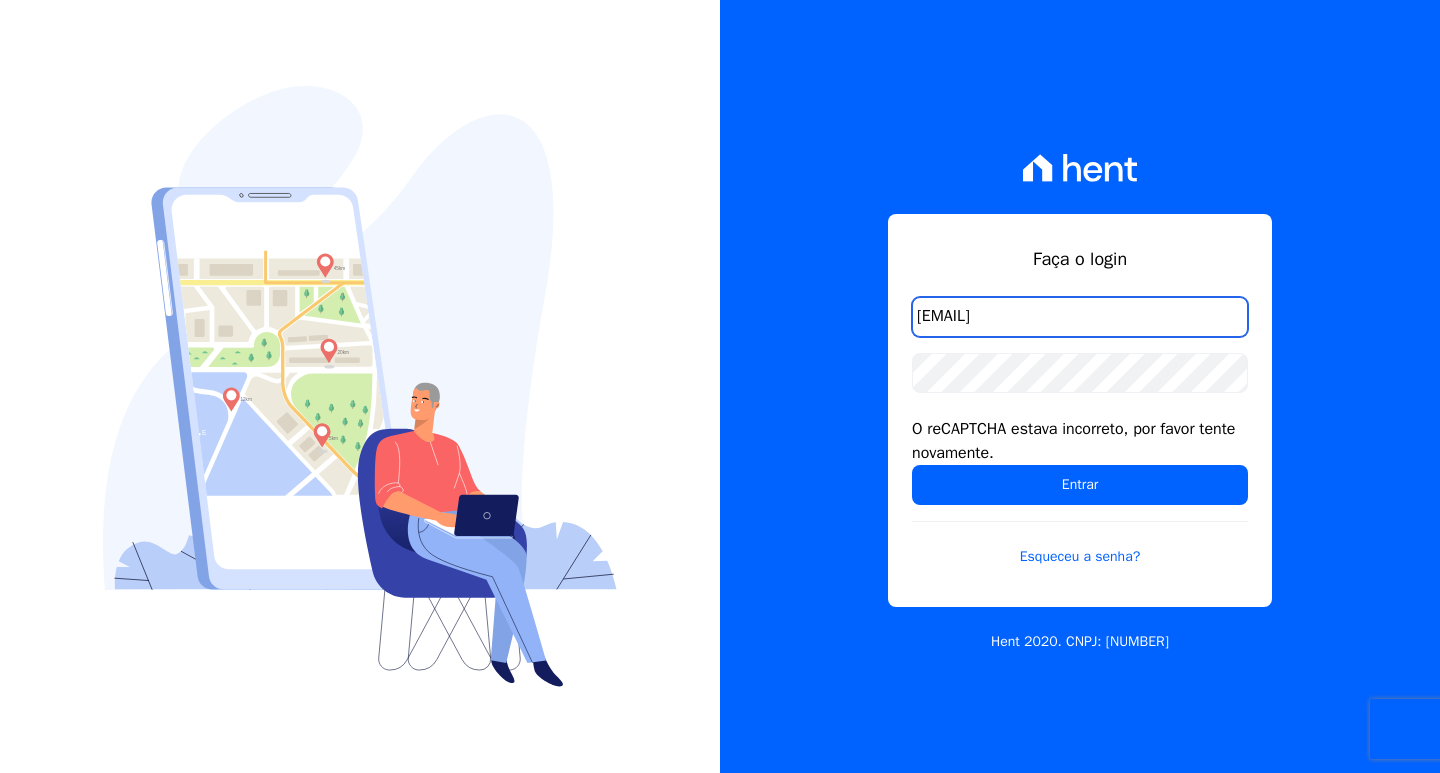 scroll, scrollTop: 0, scrollLeft: 0, axis: both 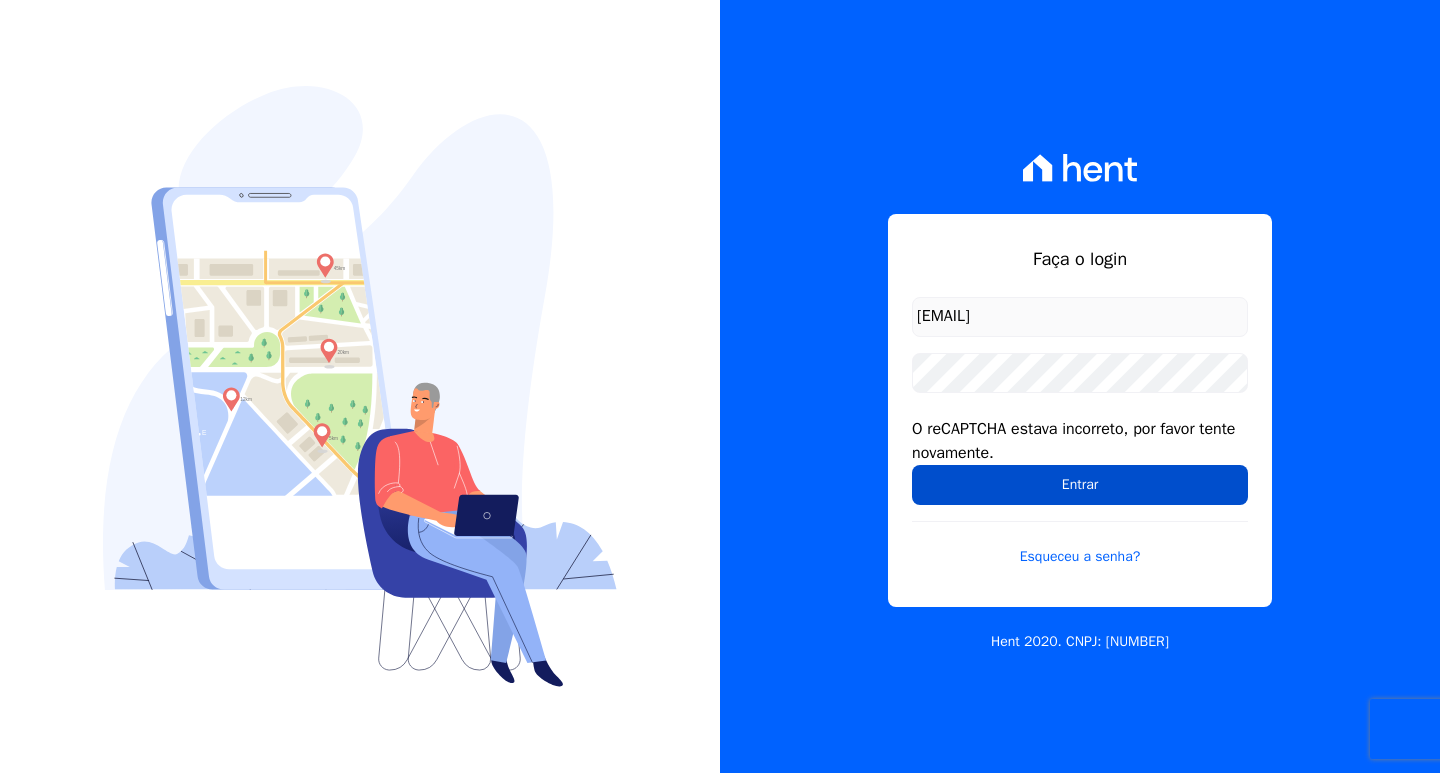 click on "Entrar" at bounding box center (1080, 485) 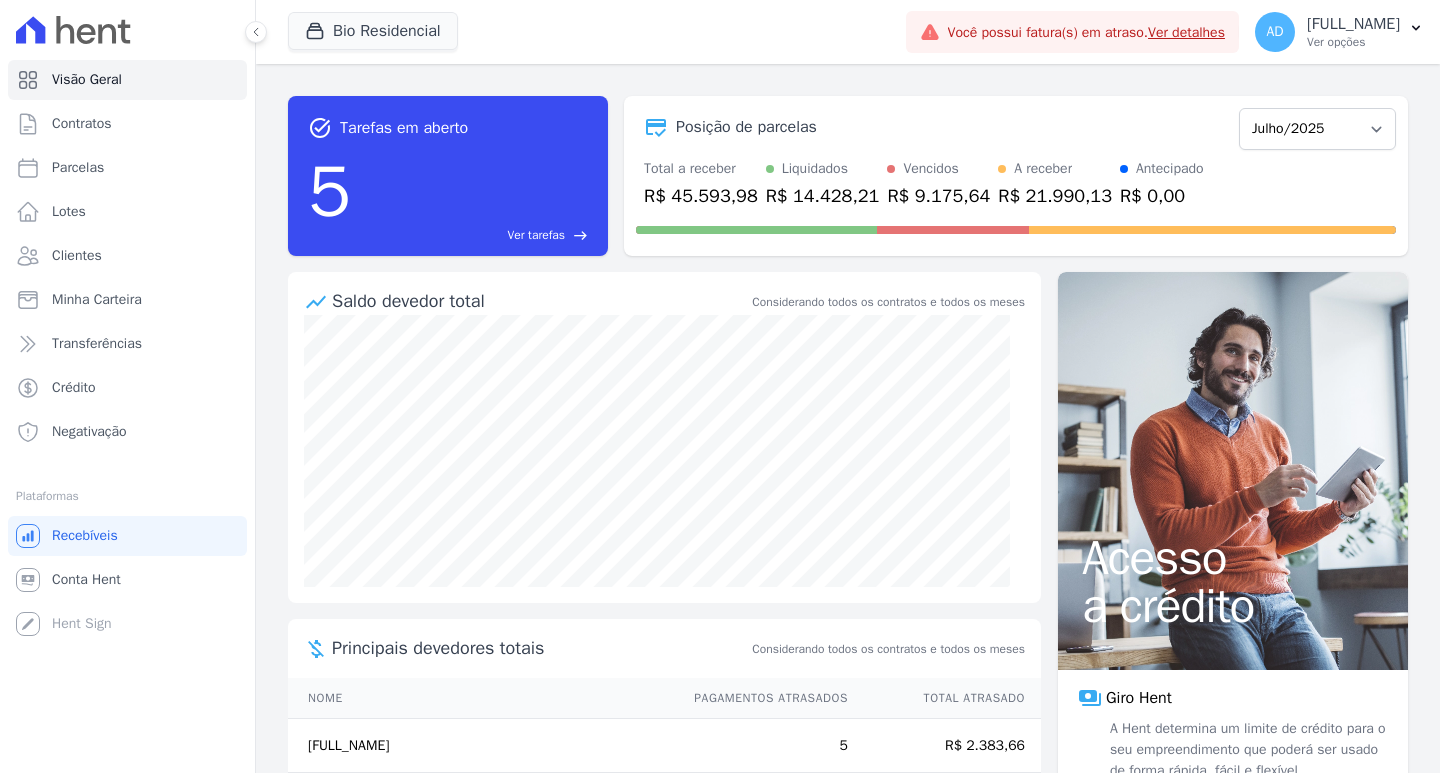 scroll, scrollTop: 0, scrollLeft: 0, axis: both 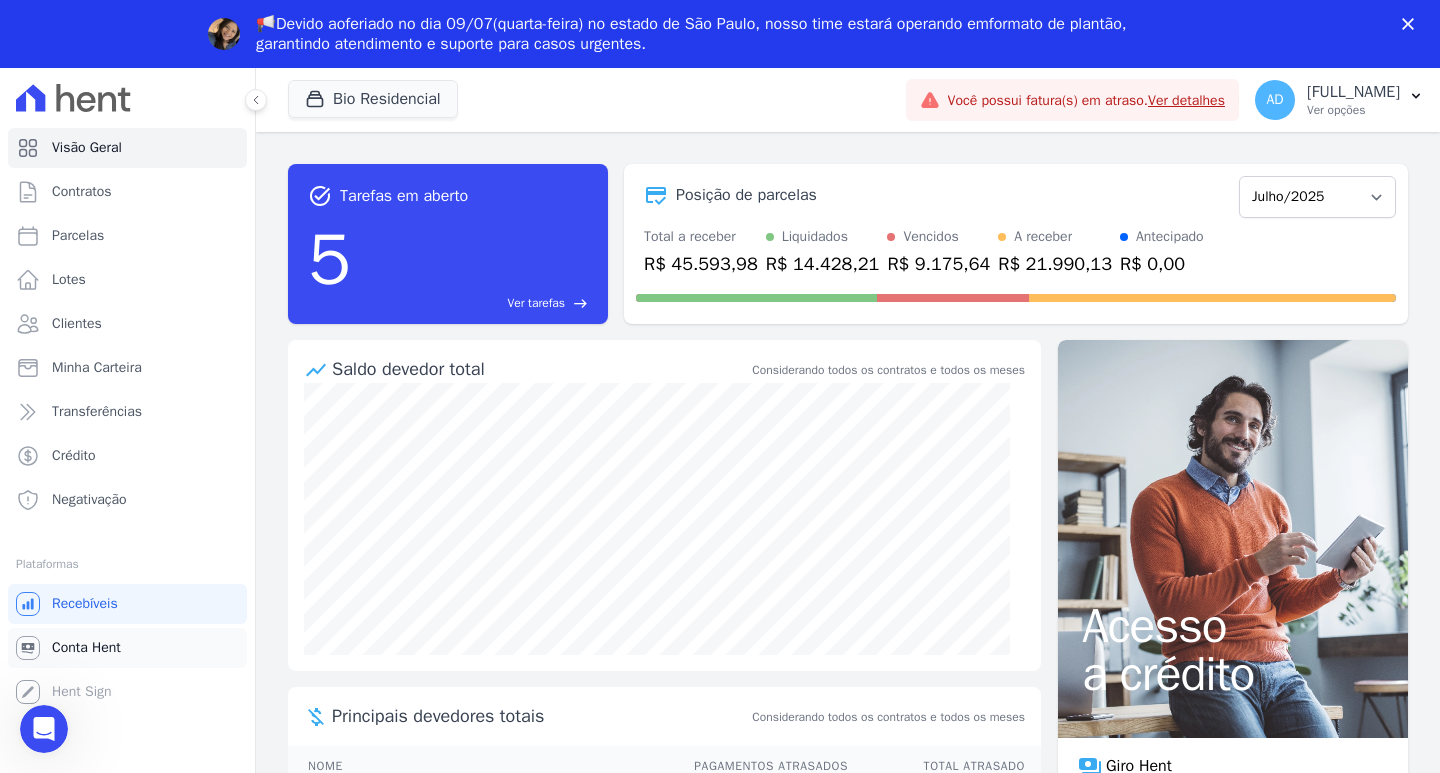 click on "Conta Hent" at bounding box center (86, 648) 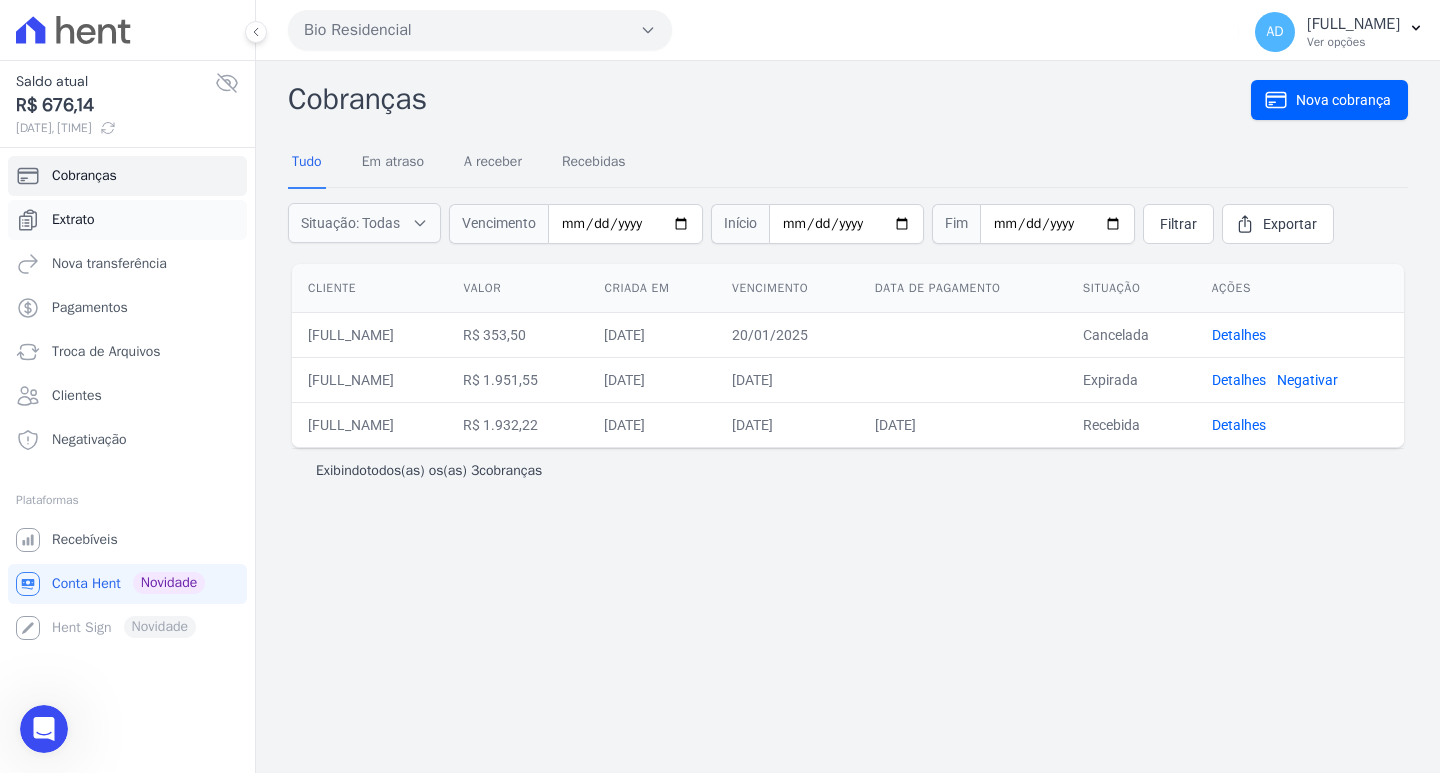 click on "Cobranças
Extrato
Nova transferência
Pagamentos
Troca de Arquivos
Clientes
Negativação" at bounding box center [127, 308] 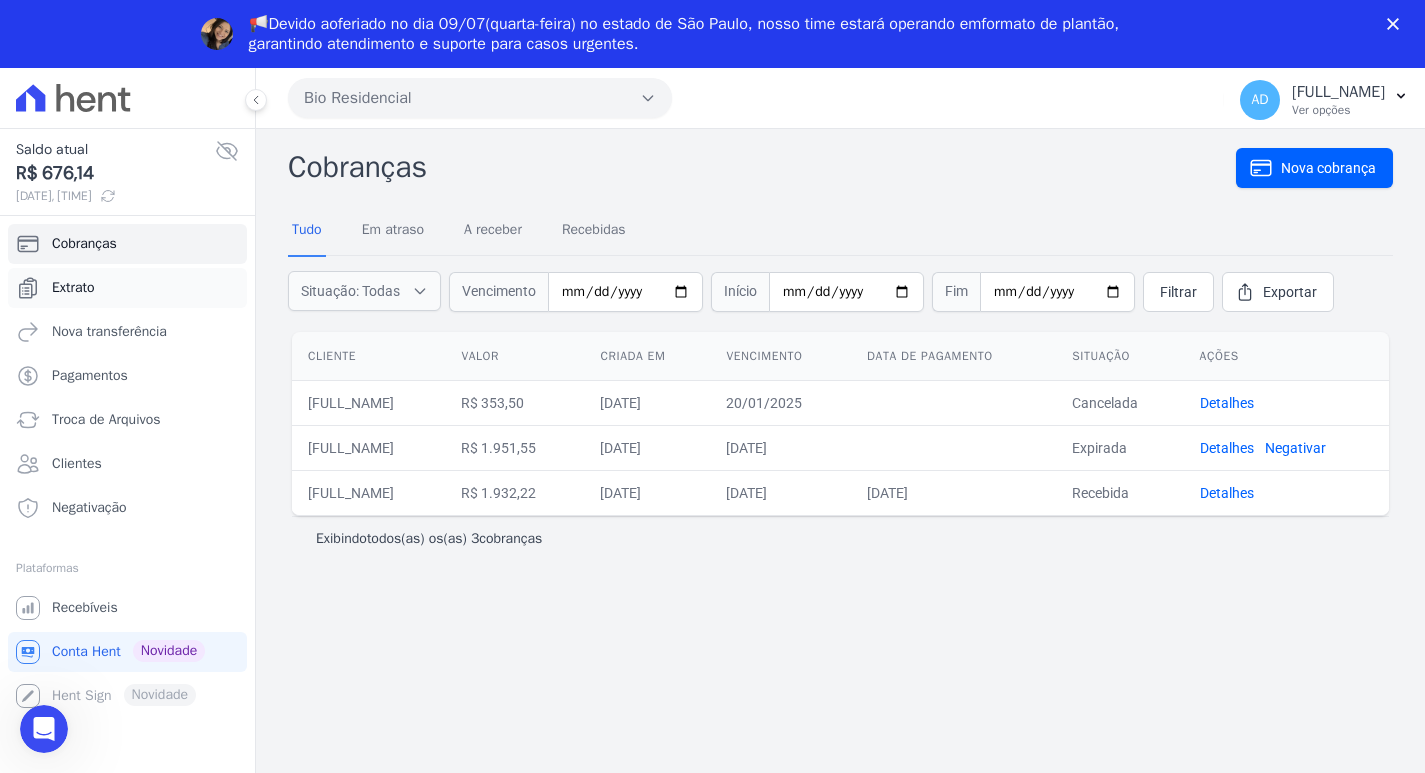 scroll, scrollTop: 0, scrollLeft: 0, axis: both 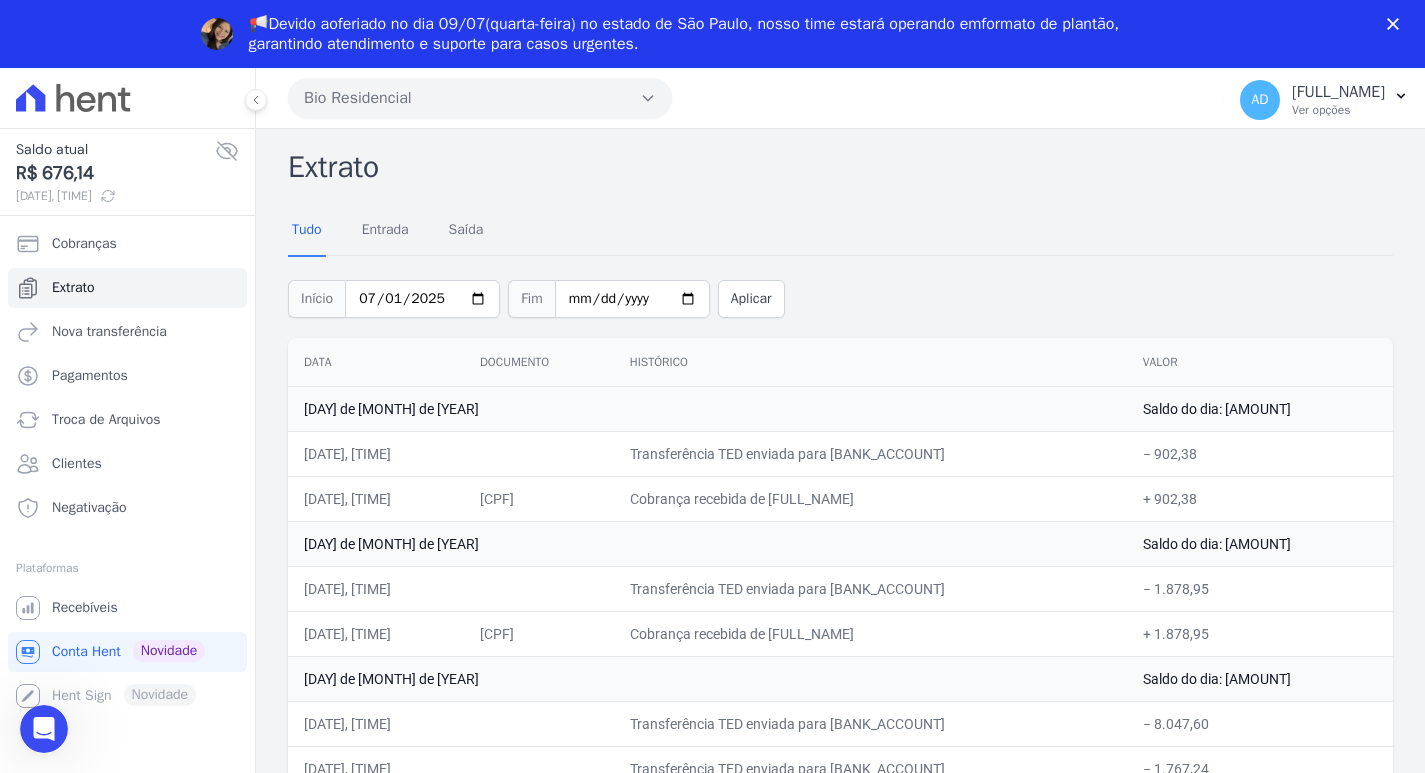 click on "Bio Residencial" at bounding box center (480, 98) 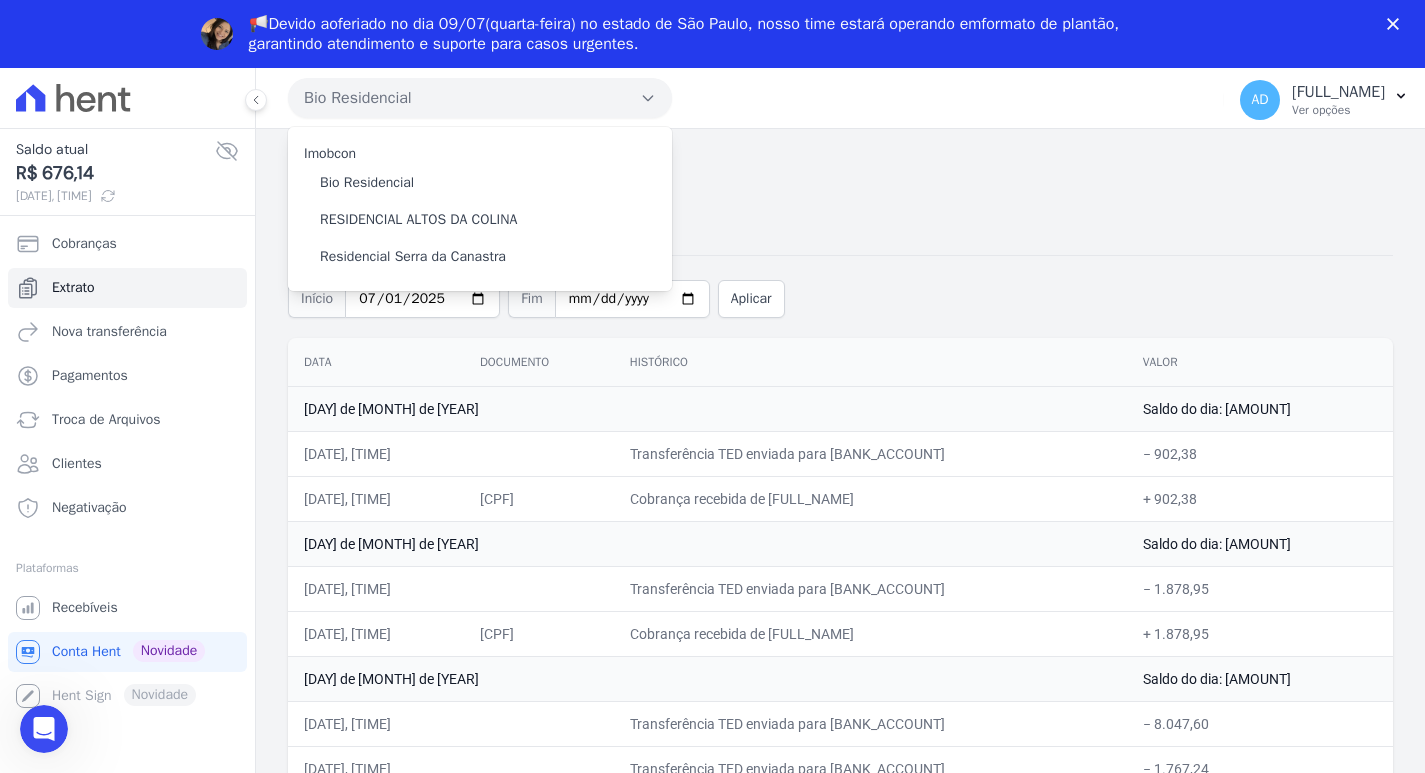 click on "Início
2025-07-01
Fim
2025-07-08
Aplicar" at bounding box center [840, 296] 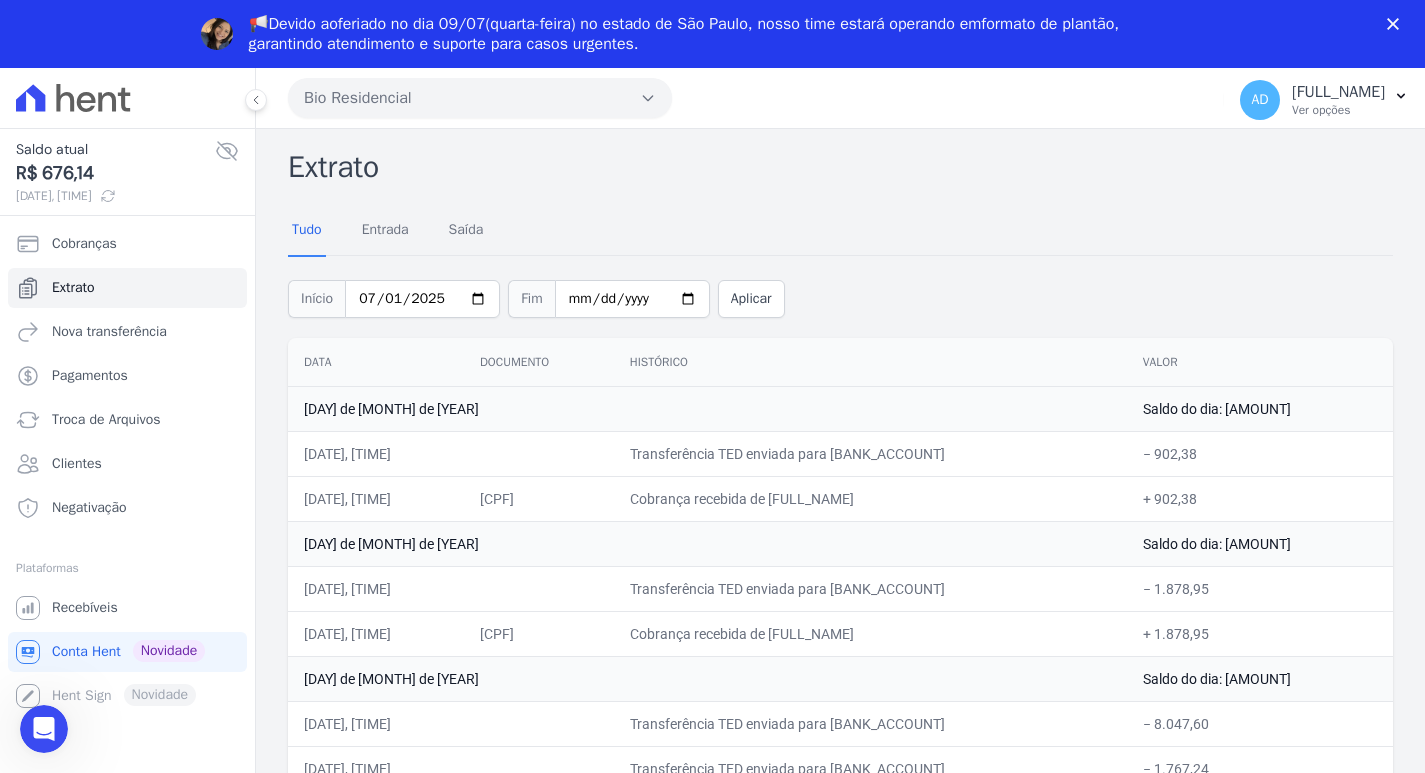 click on "Bio Residencial" at bounding box center [480, 98] 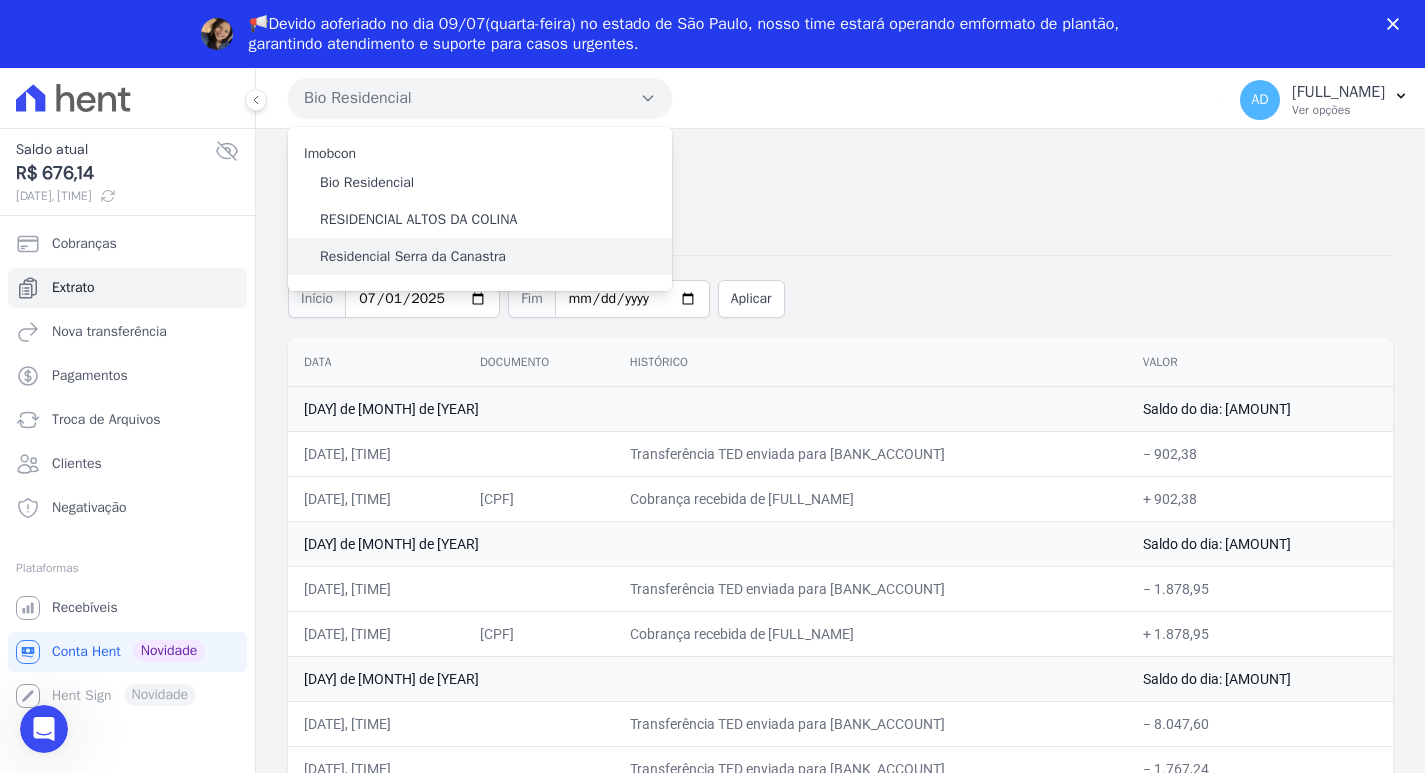click on "Residencial Serra da Canastra" at bounding box center [413, 256] 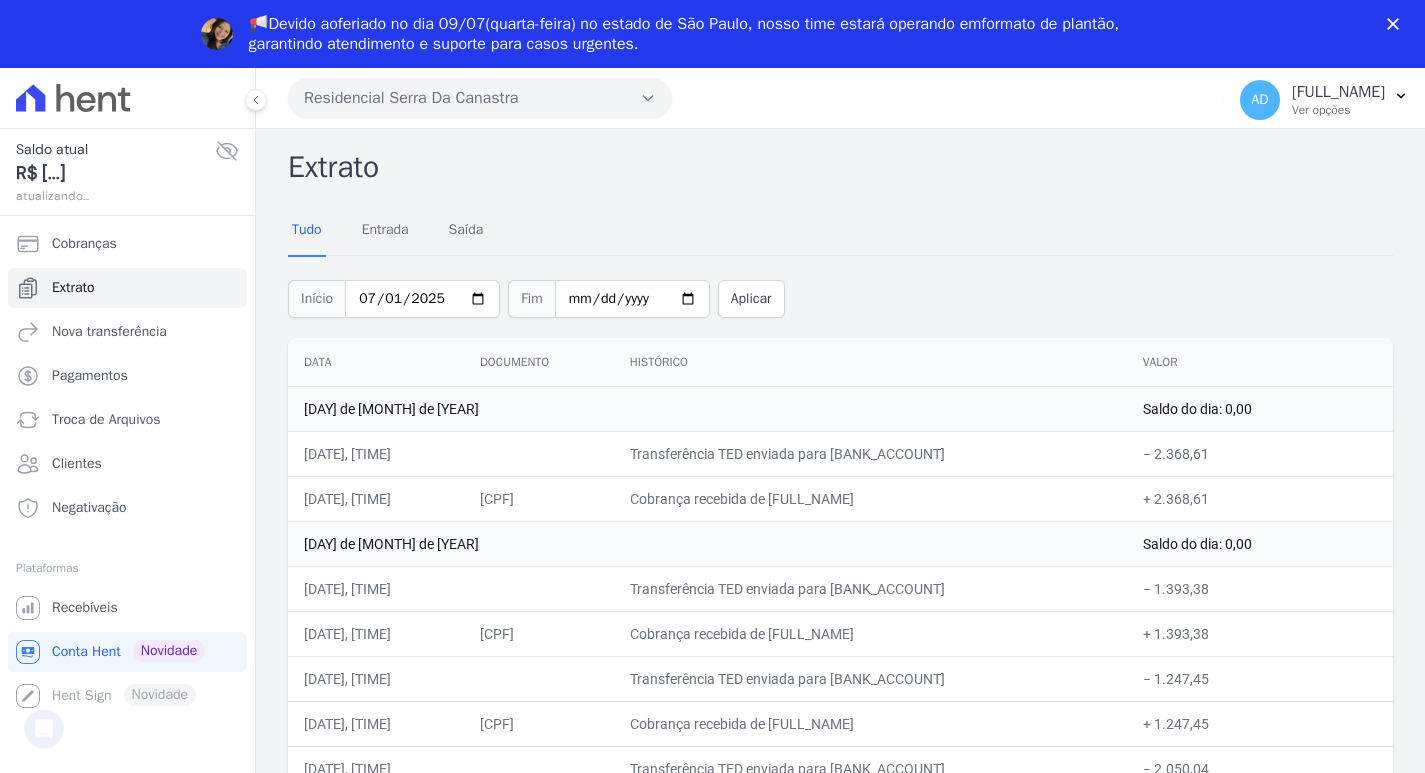 scroll, scrollTop: 0, scrollLeft: 0, axis: both 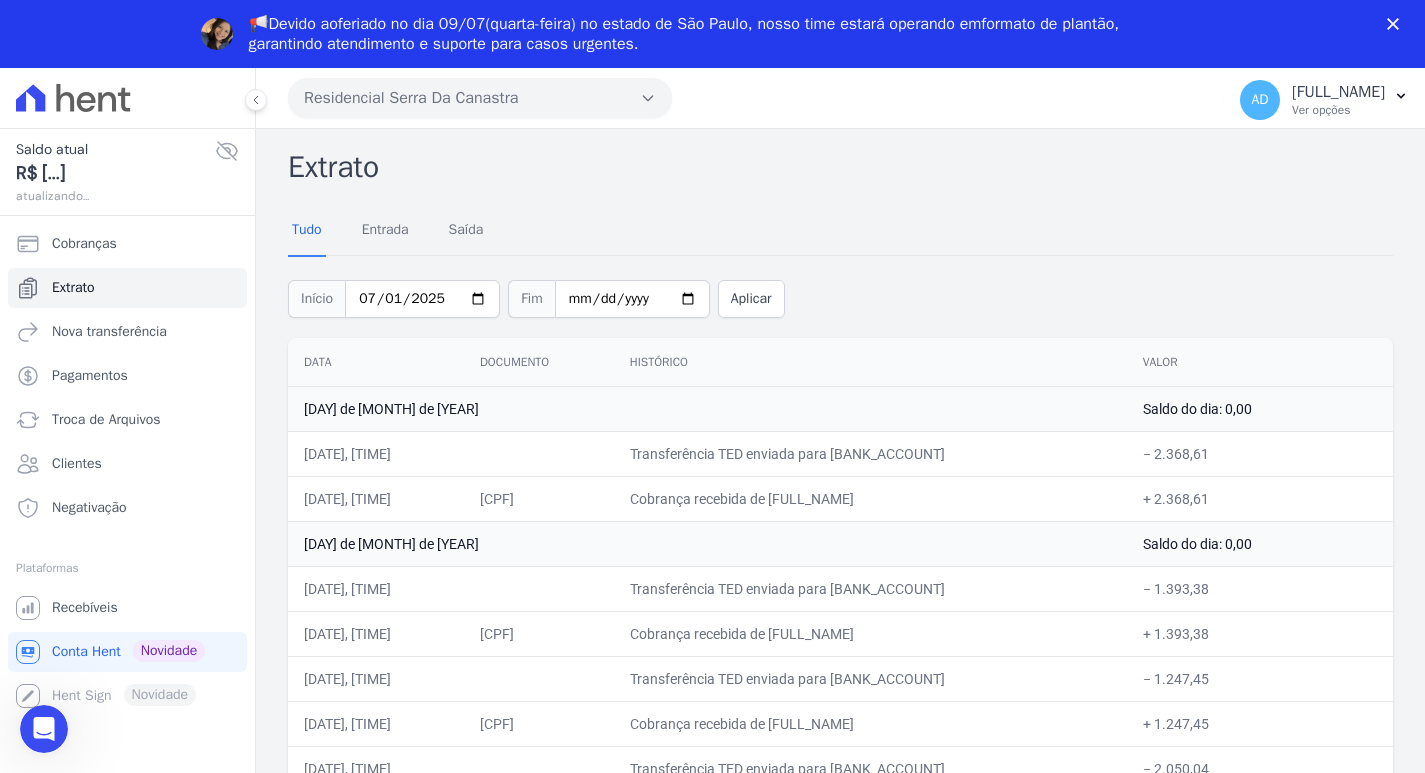 click on "Residencial Serra Da Canastra" at bounding box center [480, 98] 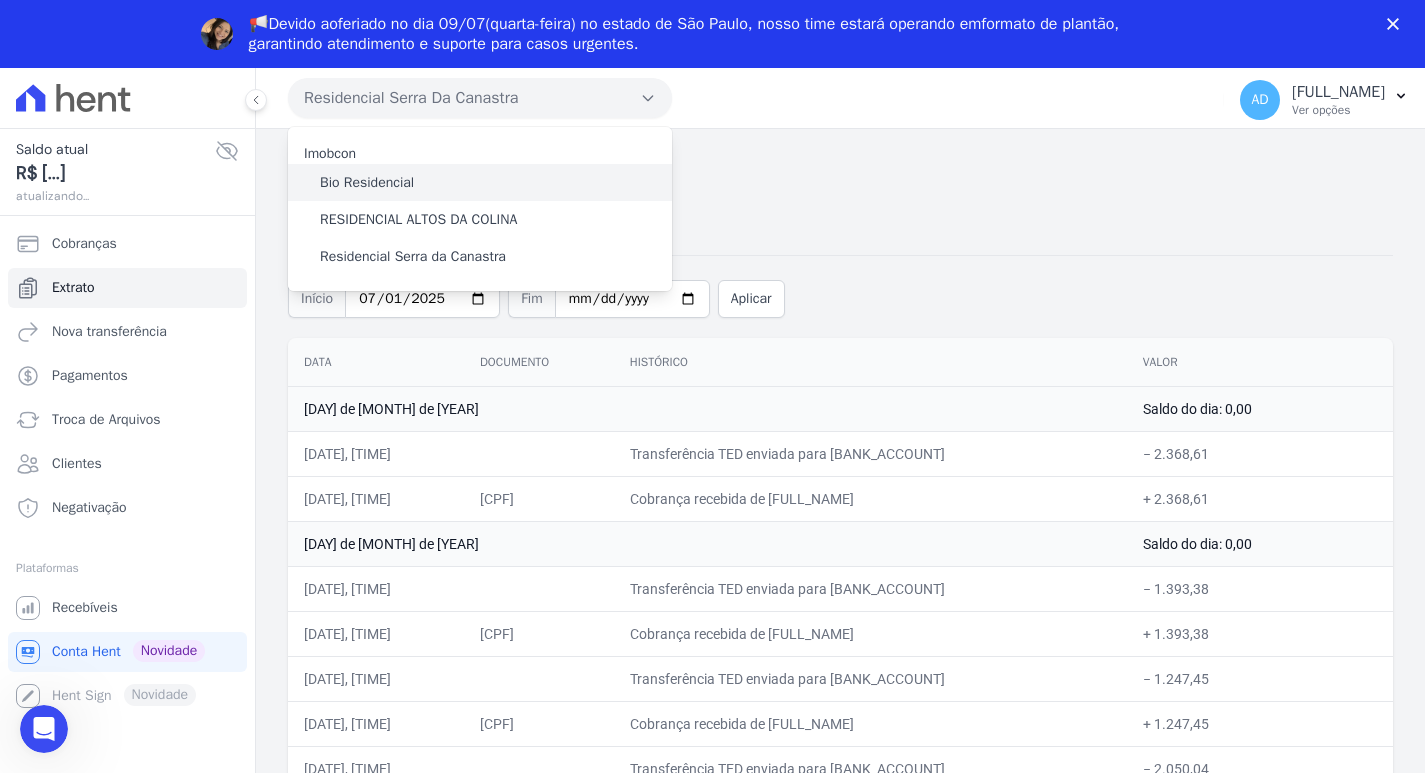 click on "Bio Residencial" at bounding box center [367, 182] 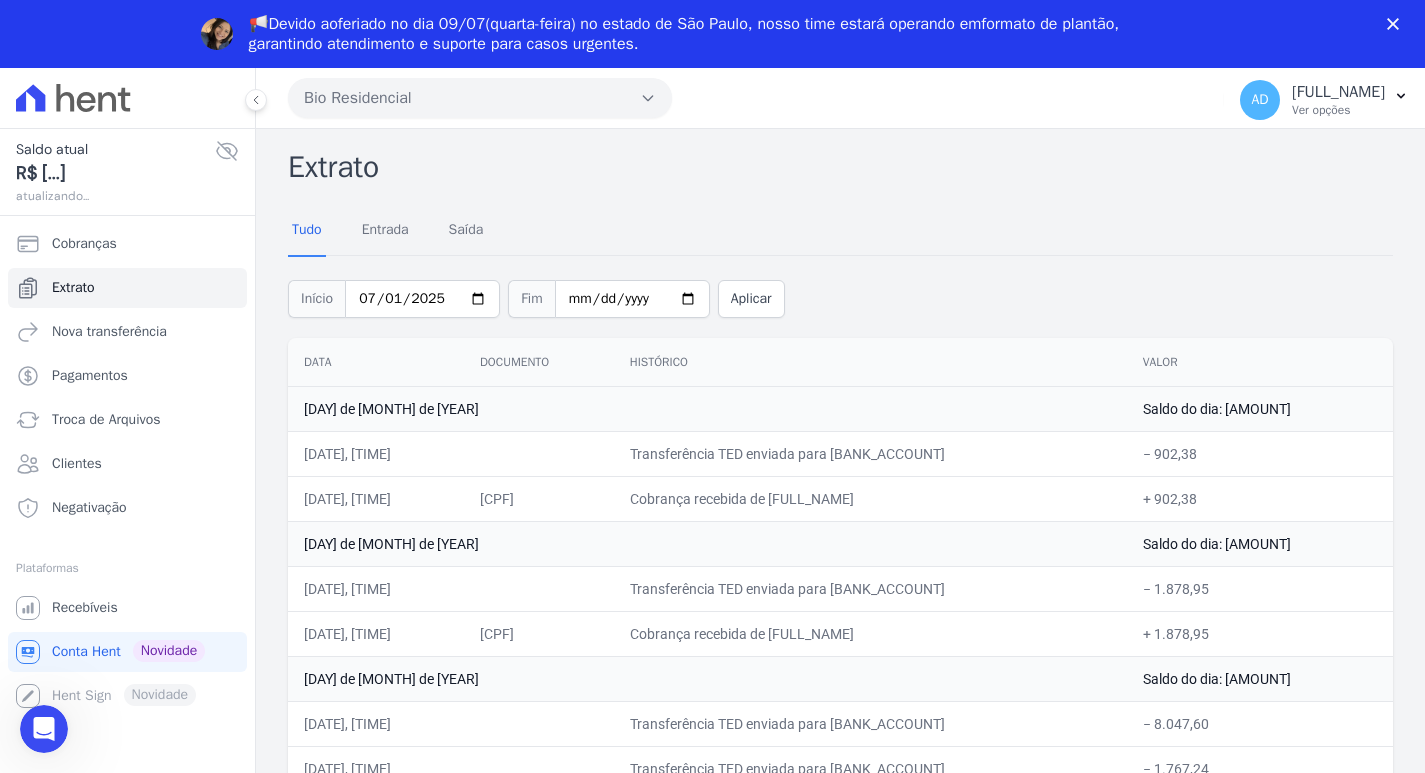 scroll, scrollTop: 0, scrollLeft: 0, axis: both 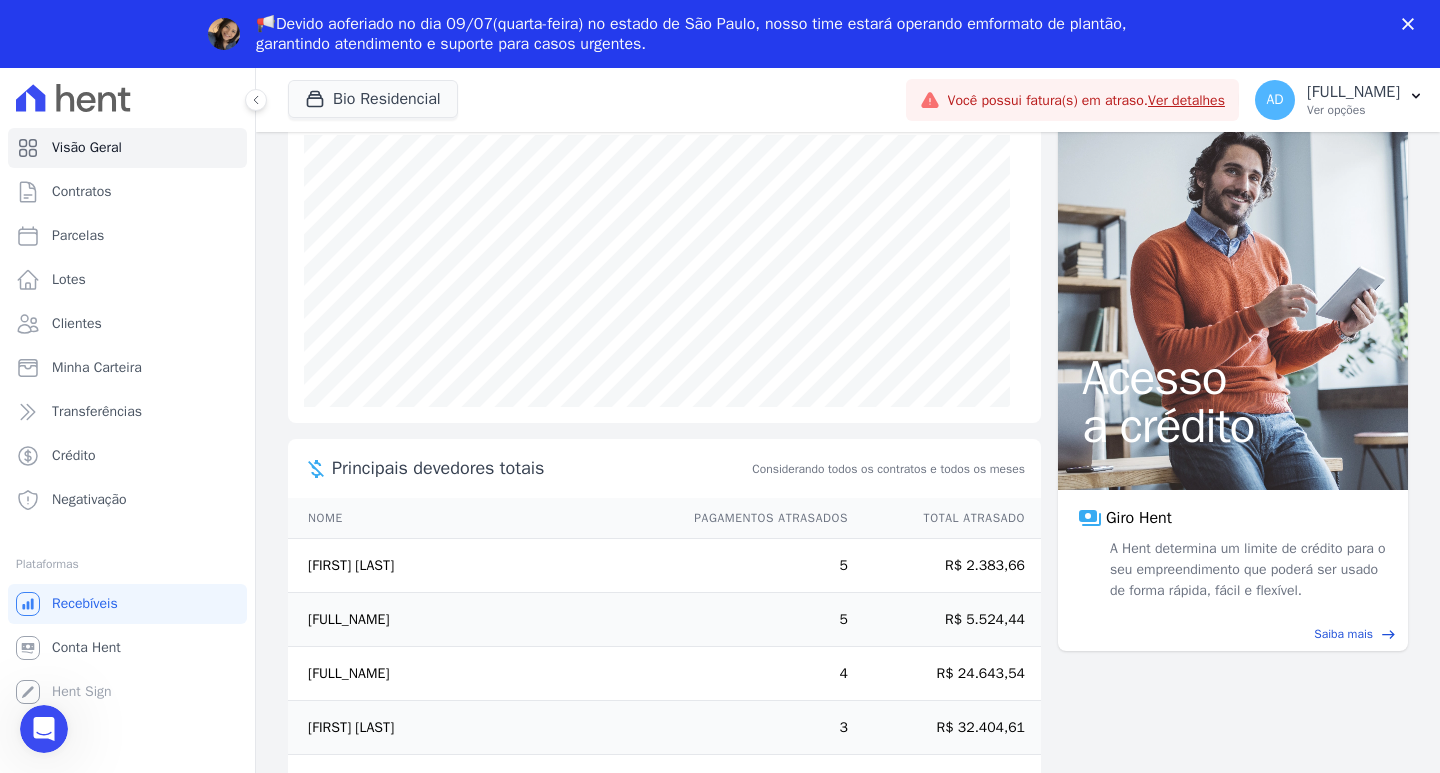 click on "[FULL_NAME]" at bounding box center [472, 620] 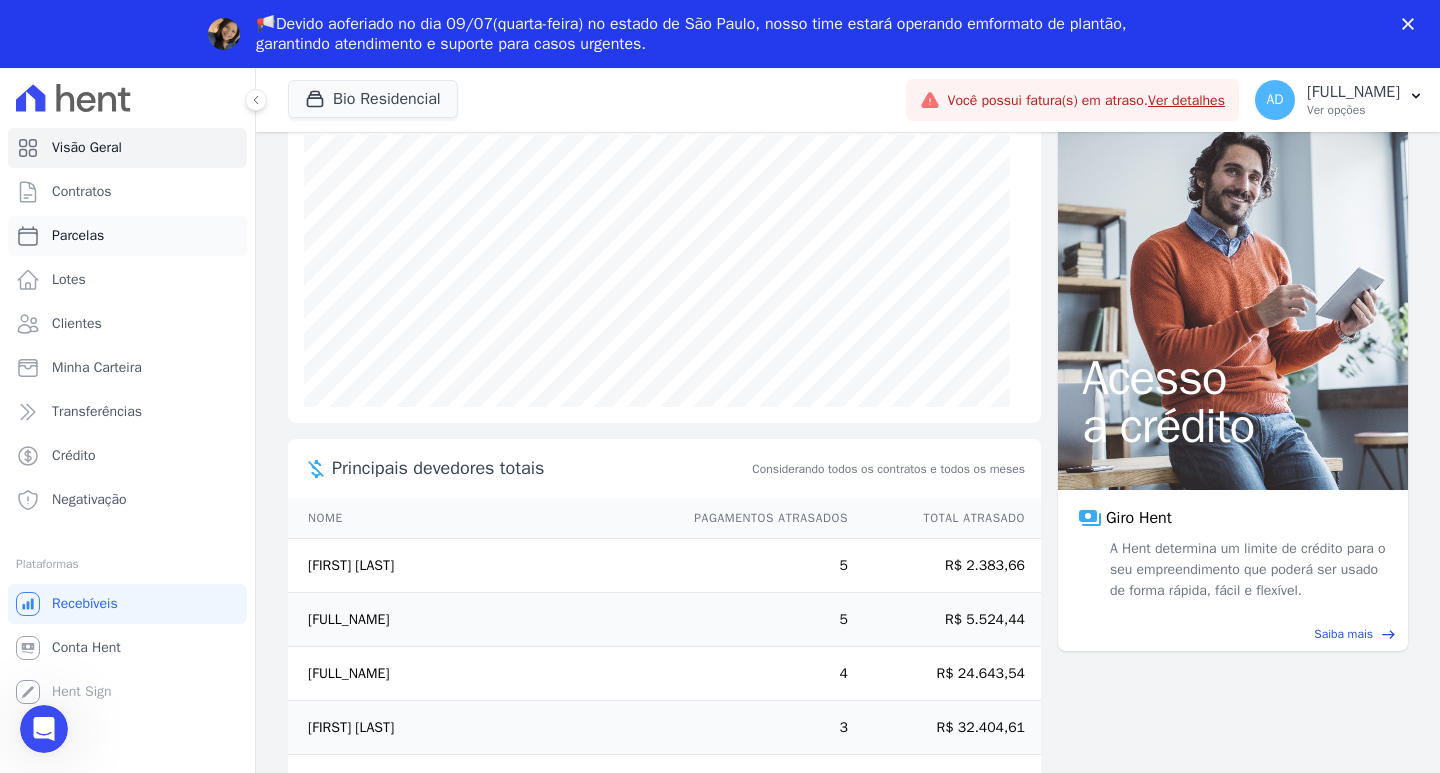 click on "Parcelas" at bounding box center [127, 236] 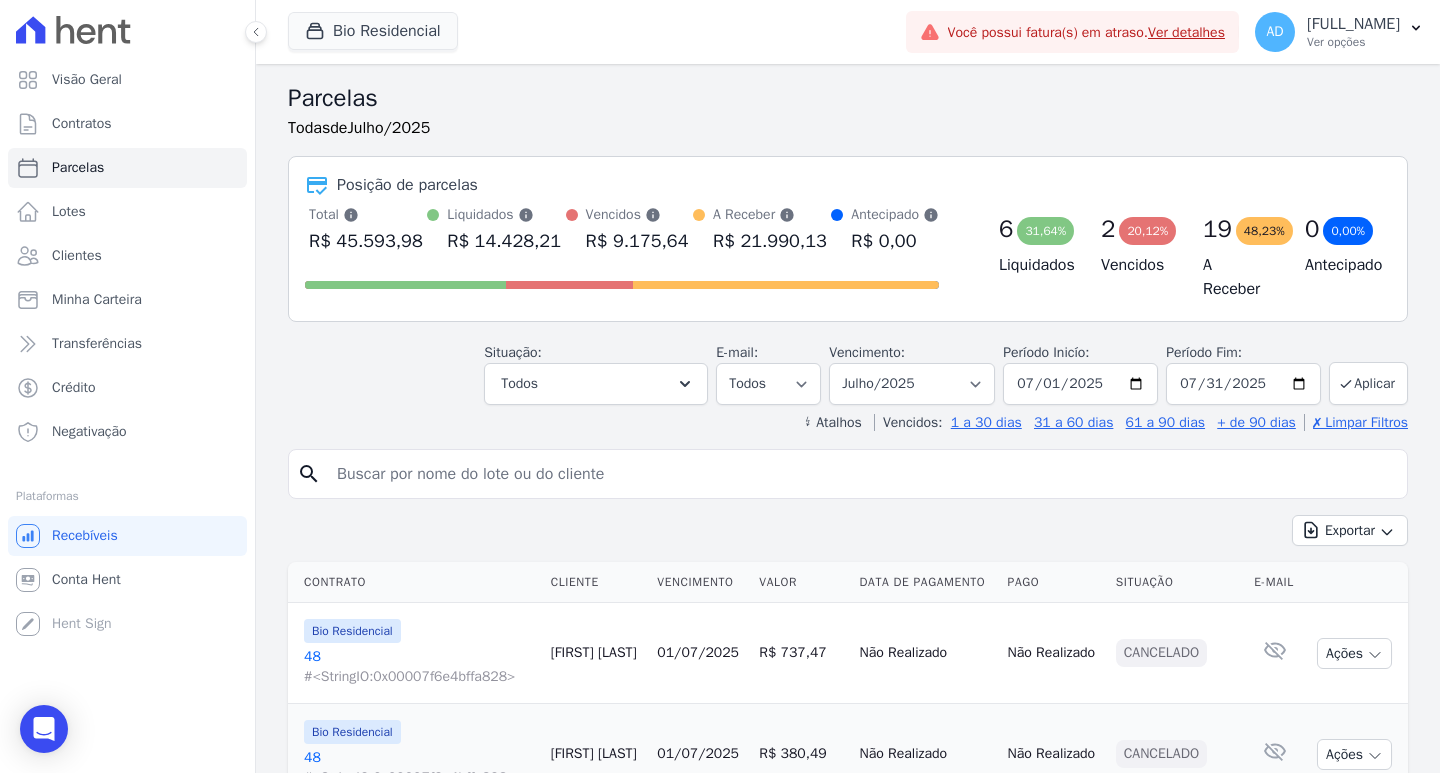 click at bounding box center [862, 474] 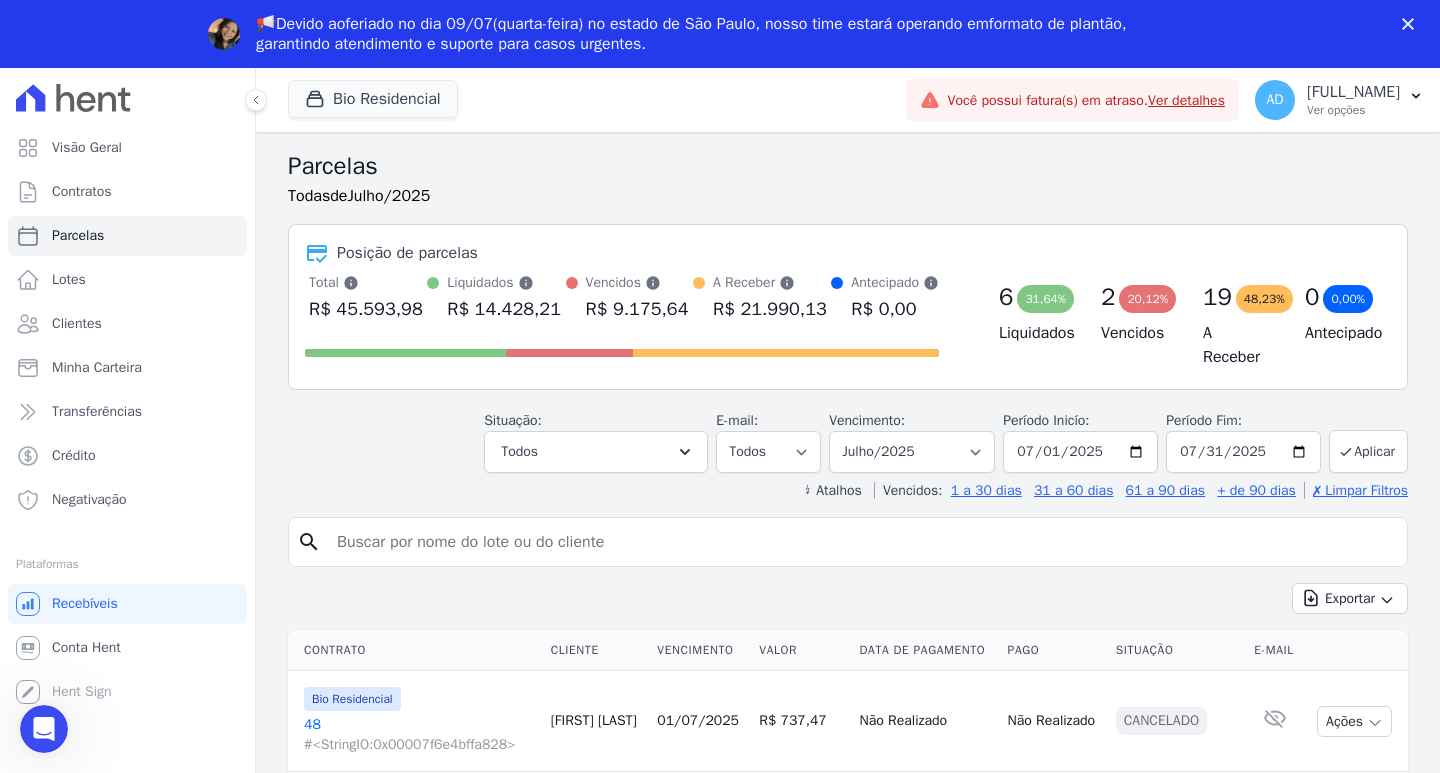 scroll, scrollTop: 0, scrollLeft: 0, axis: both 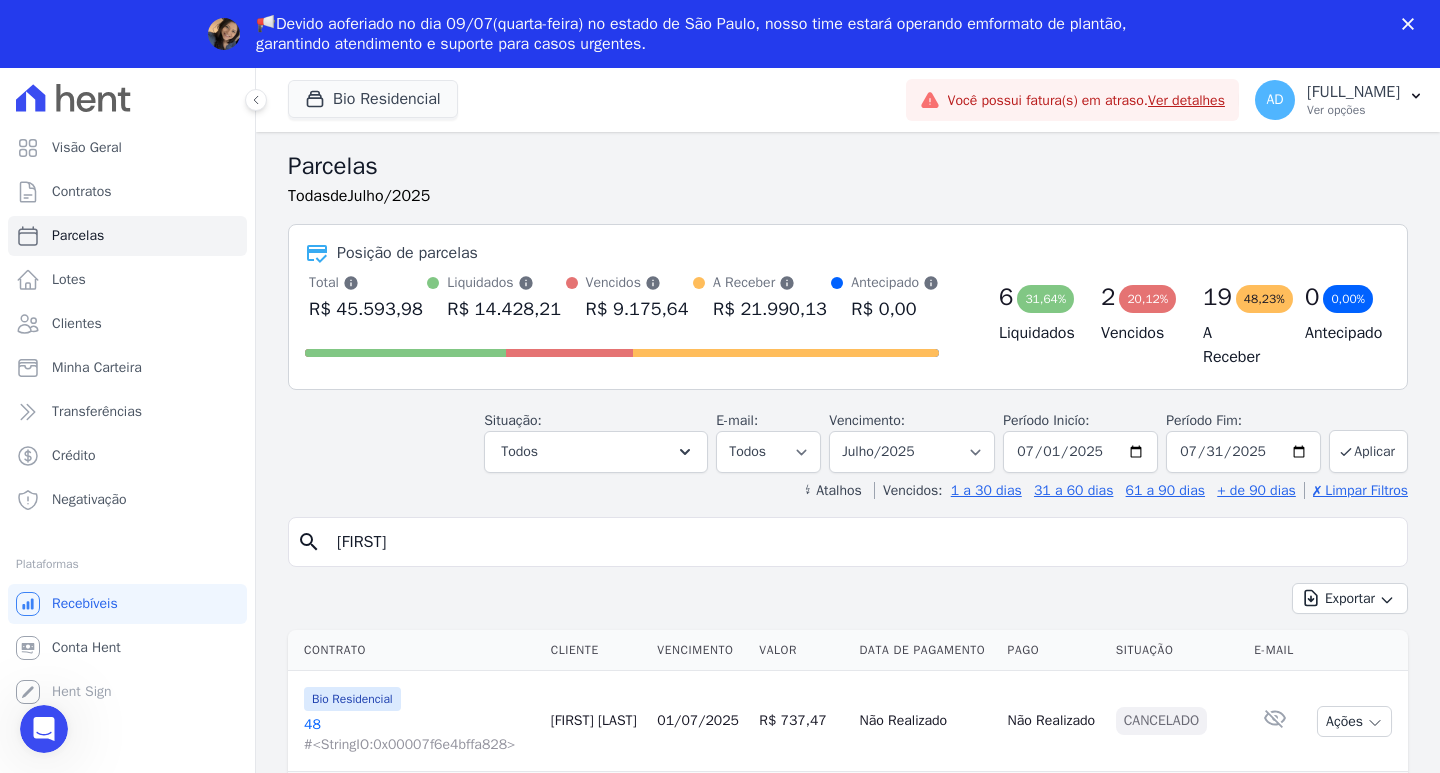 type on "[FIRST]" 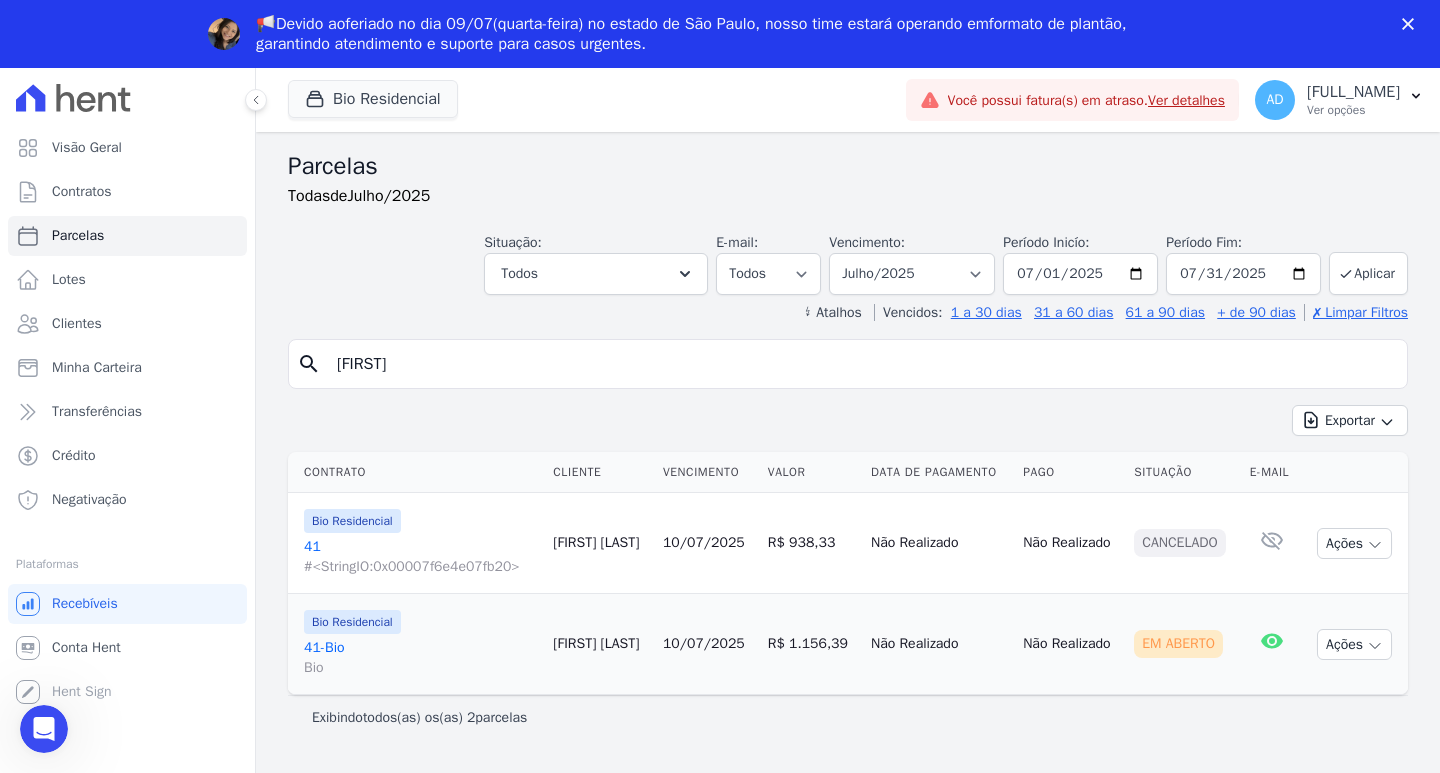 scroll, scrollTop: 0, scrollLeft: 0, axis: both 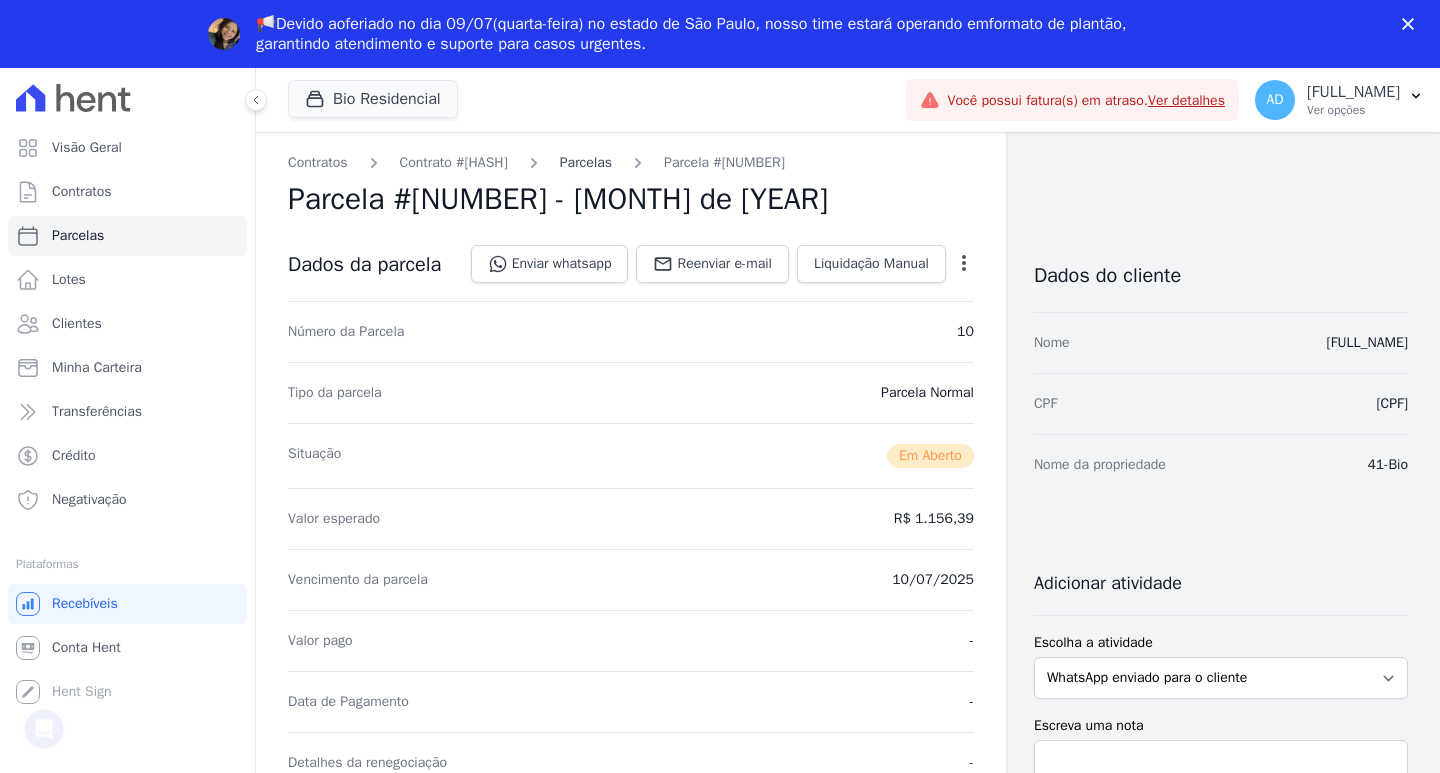 click on "Parcelas" at bounding box center (586, 162) 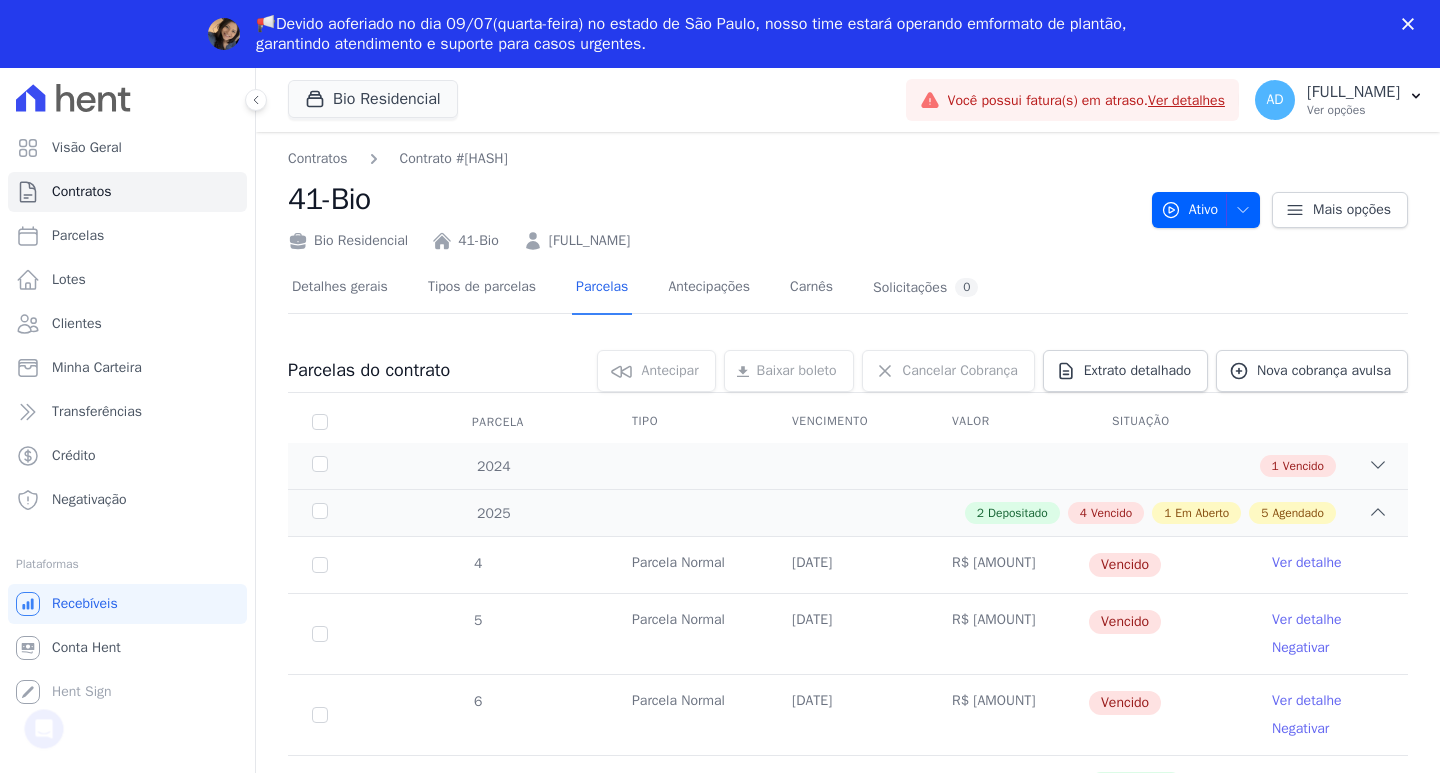 scroll, scrollTop: 0, scrollLeft: 0, axis: both 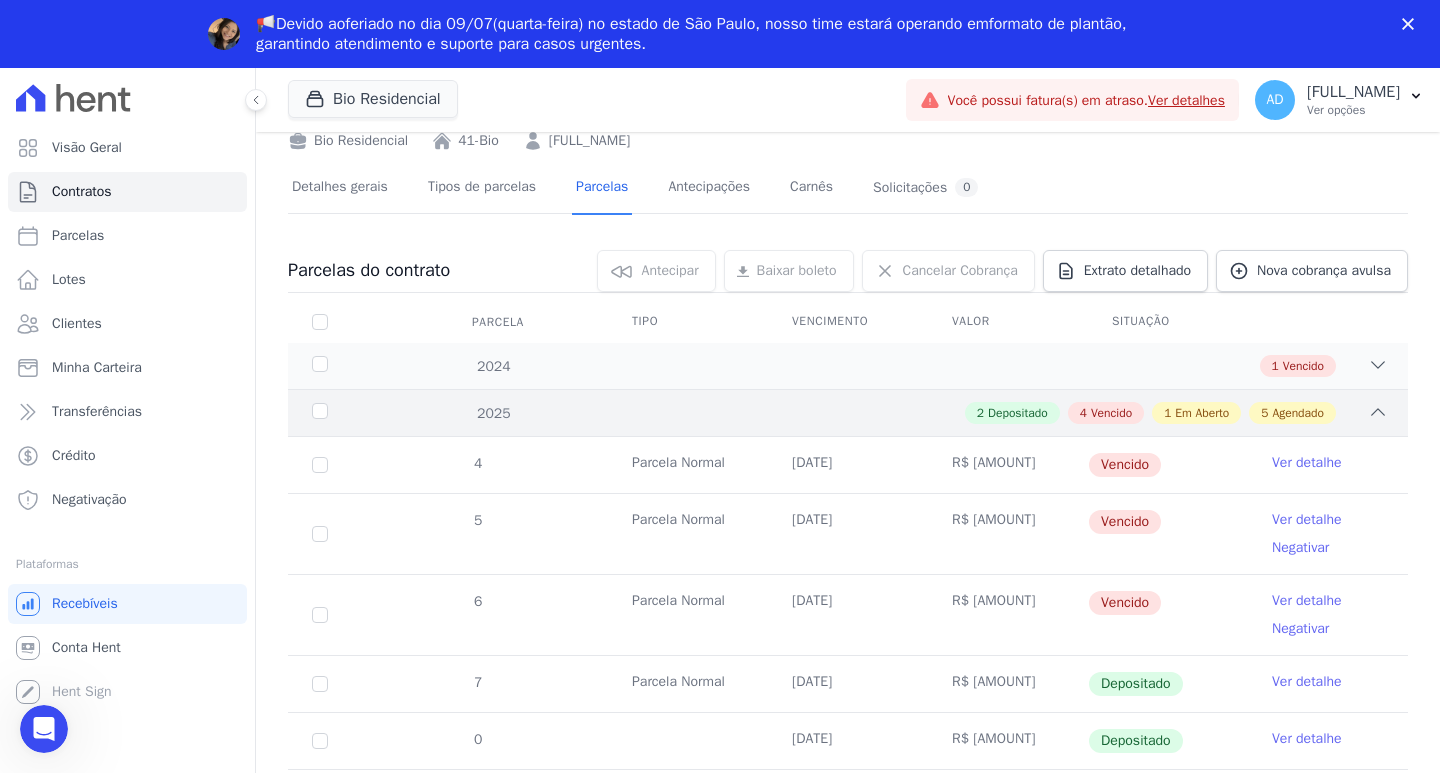 click on "Em Aberto" at bounding box center [1202, 413] 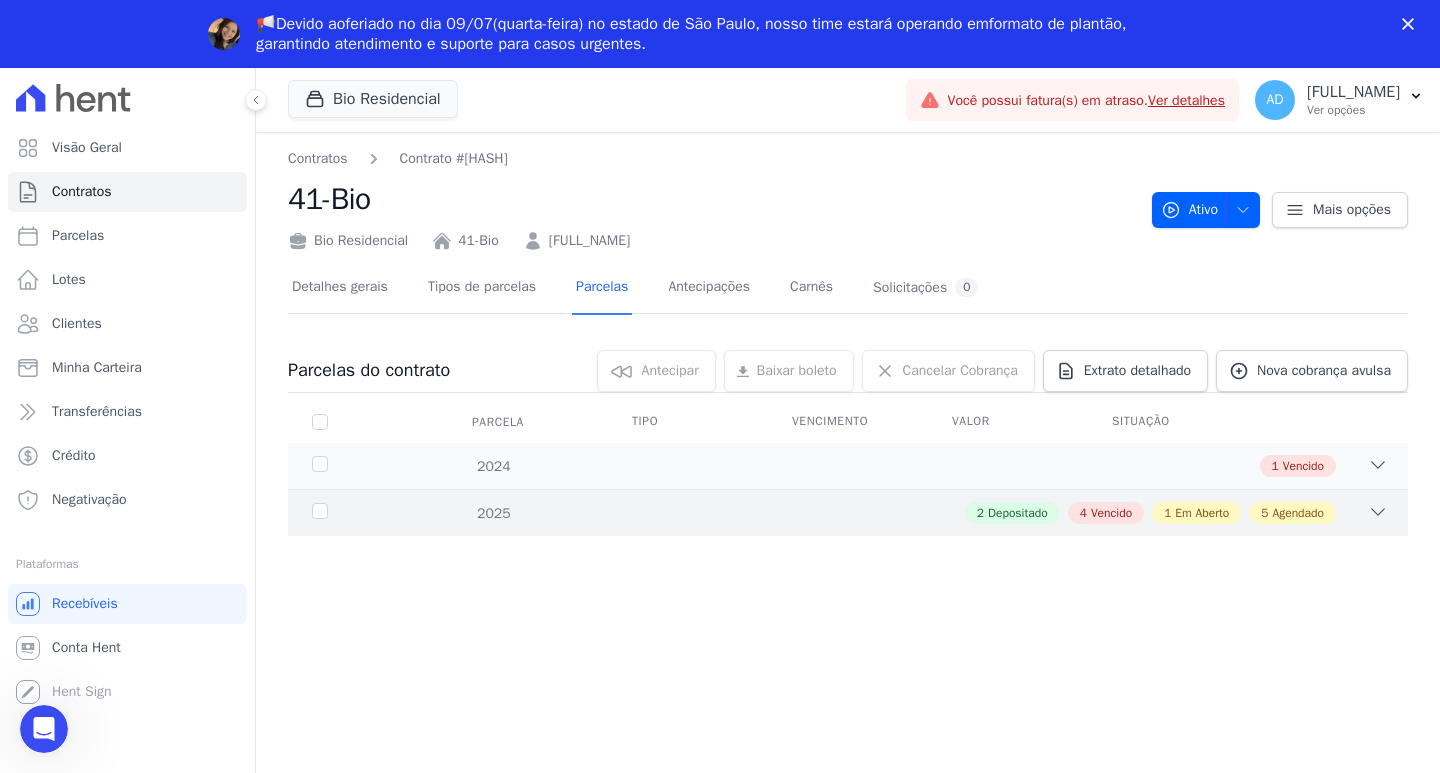 click on "Vencido" at bounding box center [1111, 513] 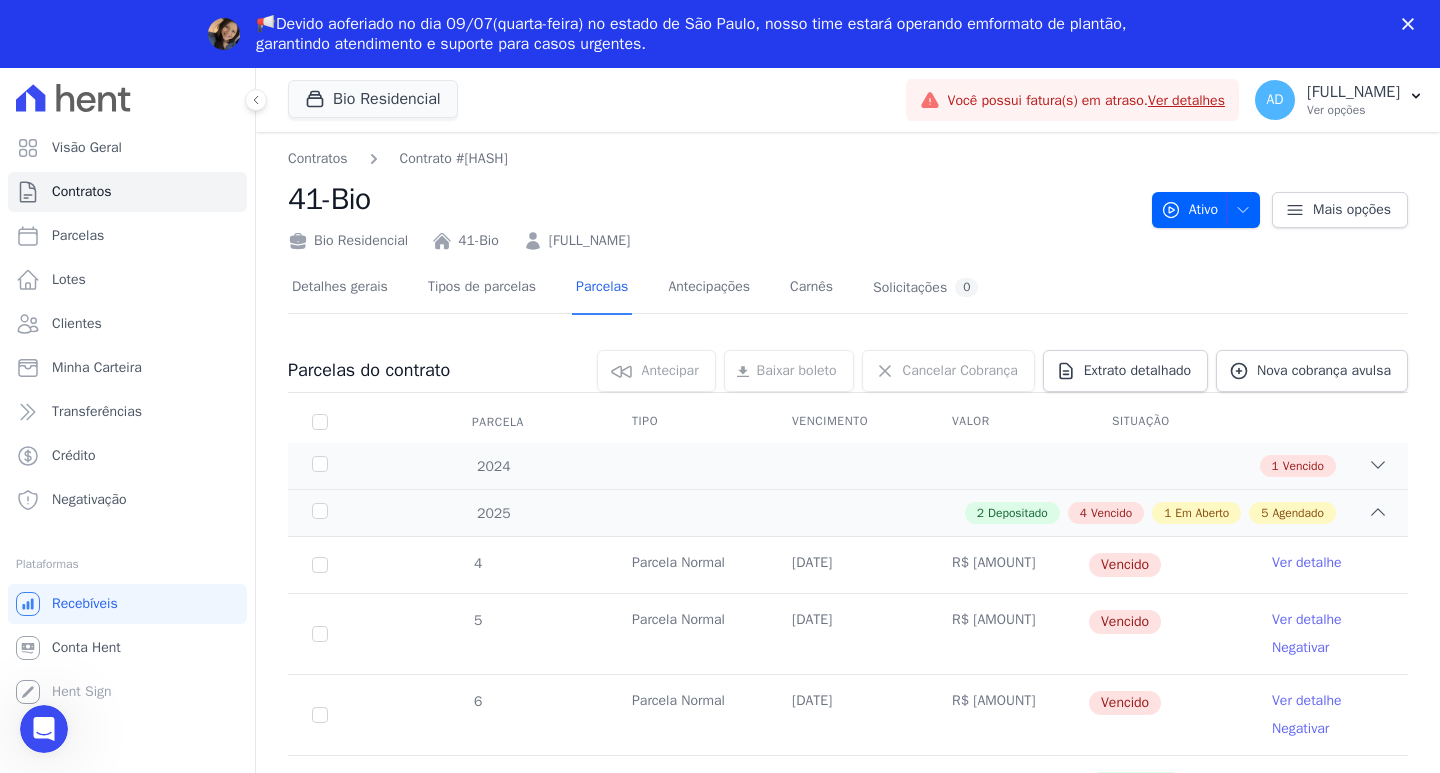 scroll, scrollTop: 100, scrollLeft: 0, axis: vertical 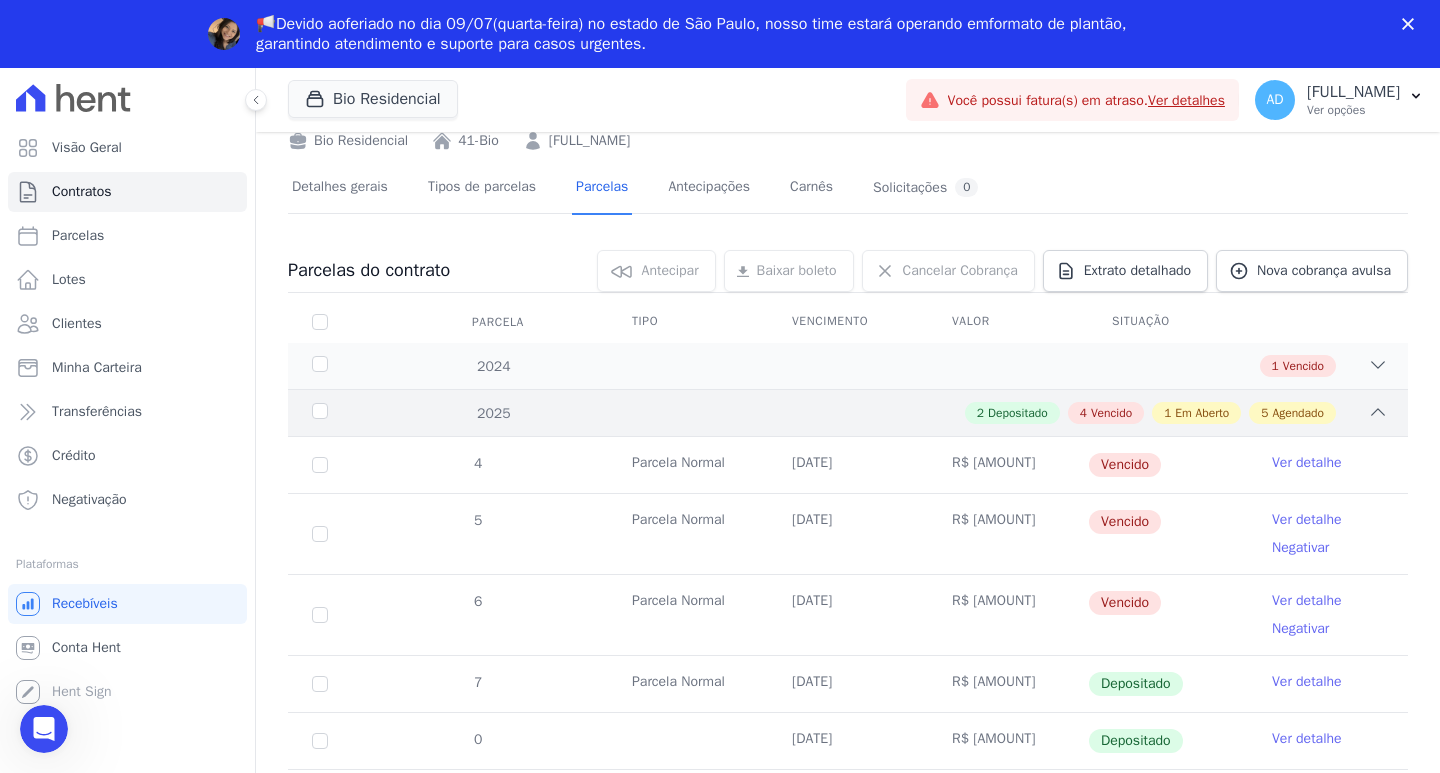 click on "Em Aberto" at bounding box center (1202, 413) 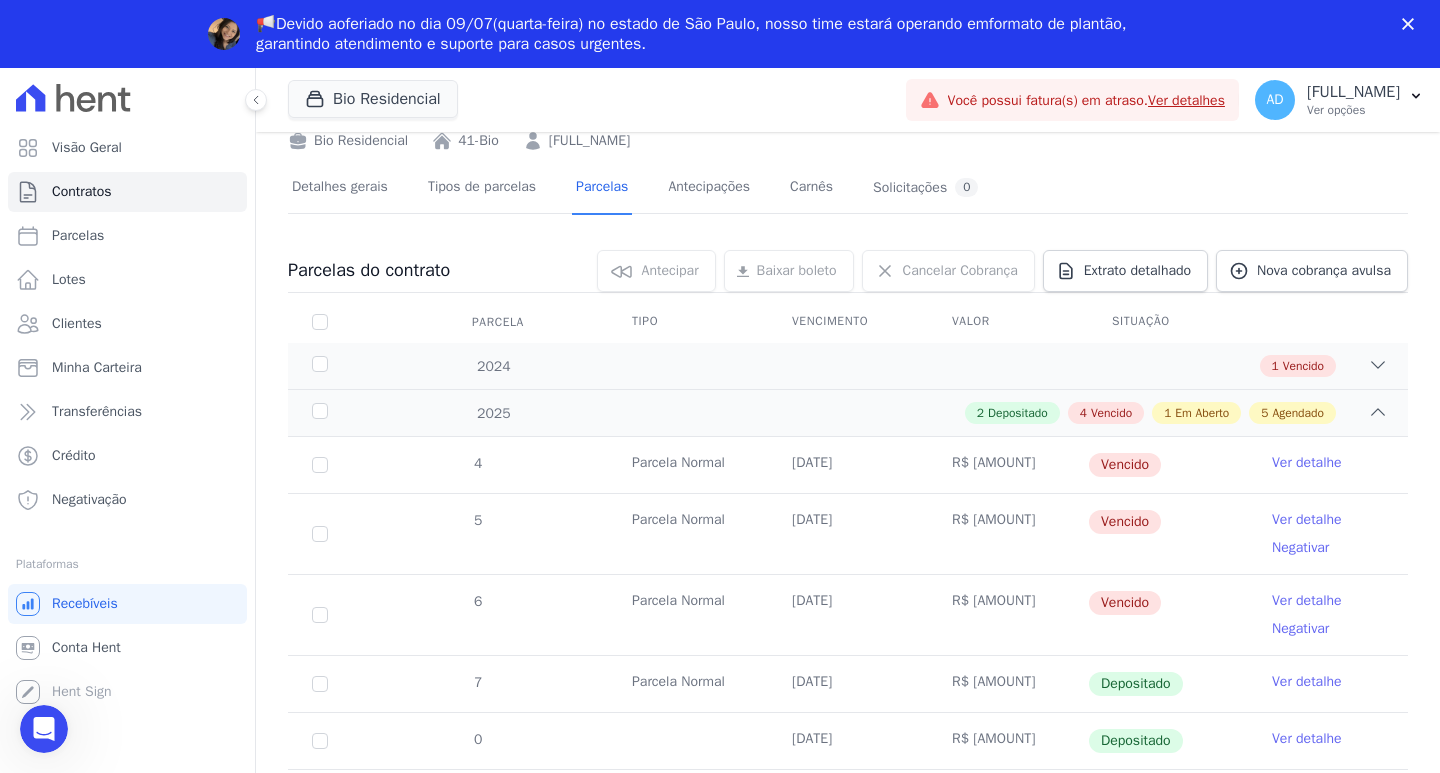 scroll, scrollTop: 0, scrollLeft: 0, axis: both 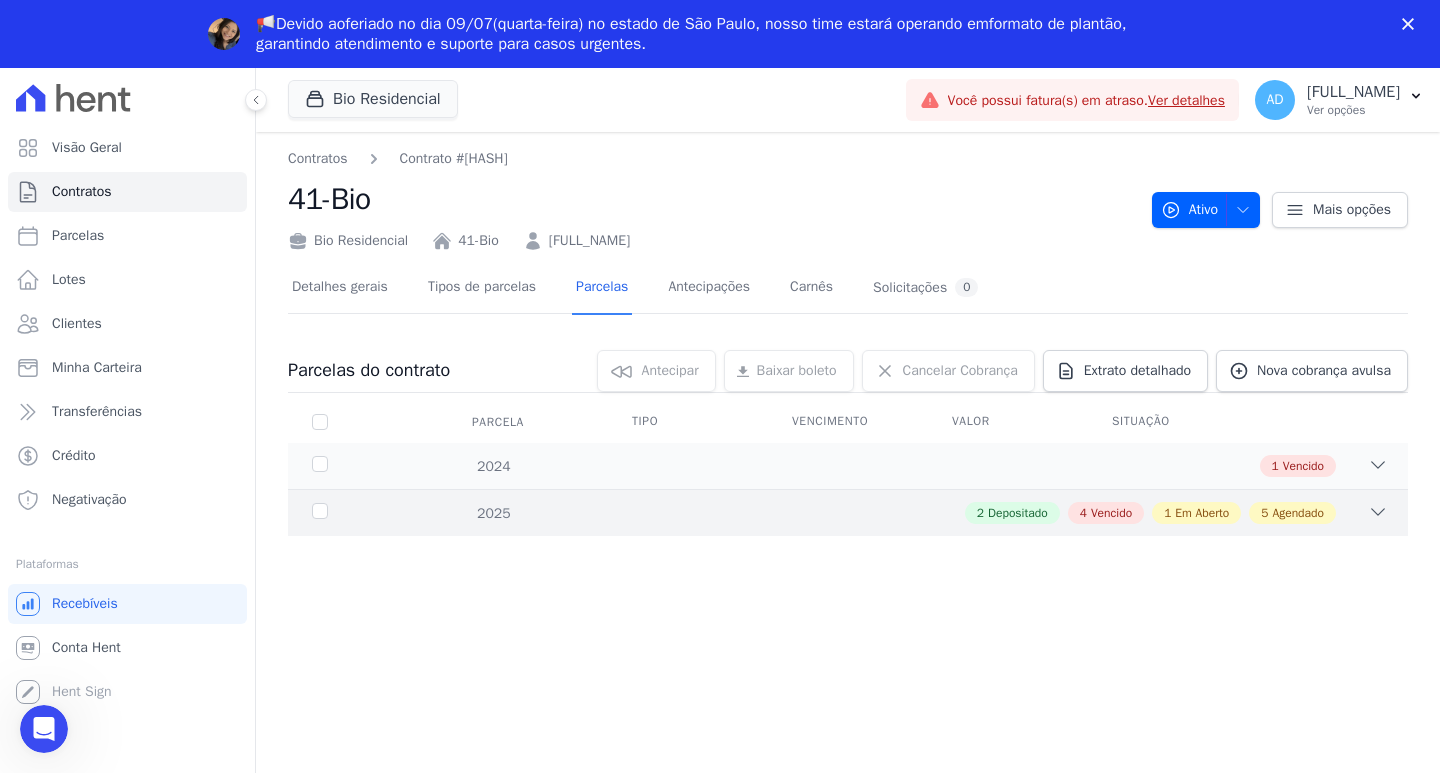 click on "Depositado" at bounding box center (1018, 513) 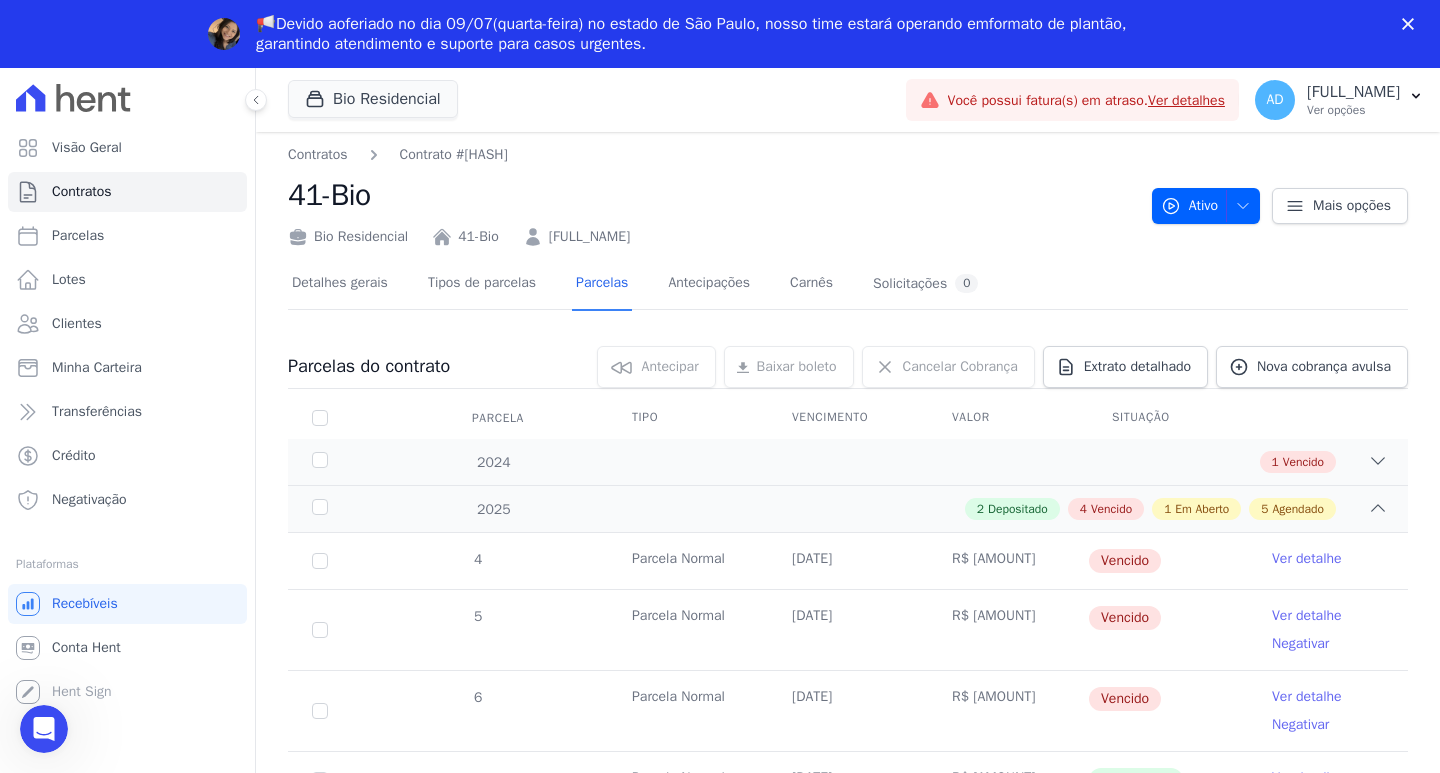 scroll, scrollTop: 0, scrollLeft: 0, axis: both 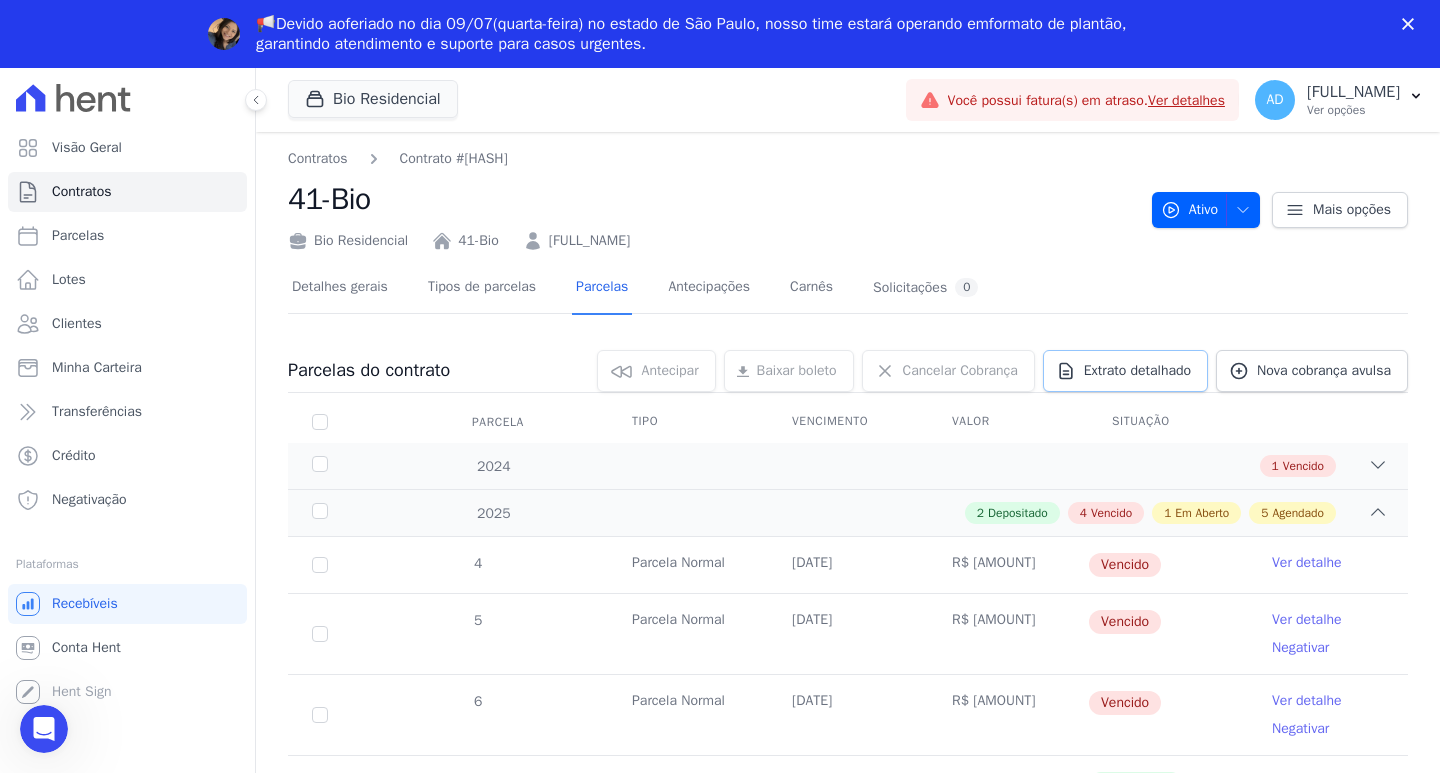 click on "Extrato detalhado" at bounding box center (0, 0) 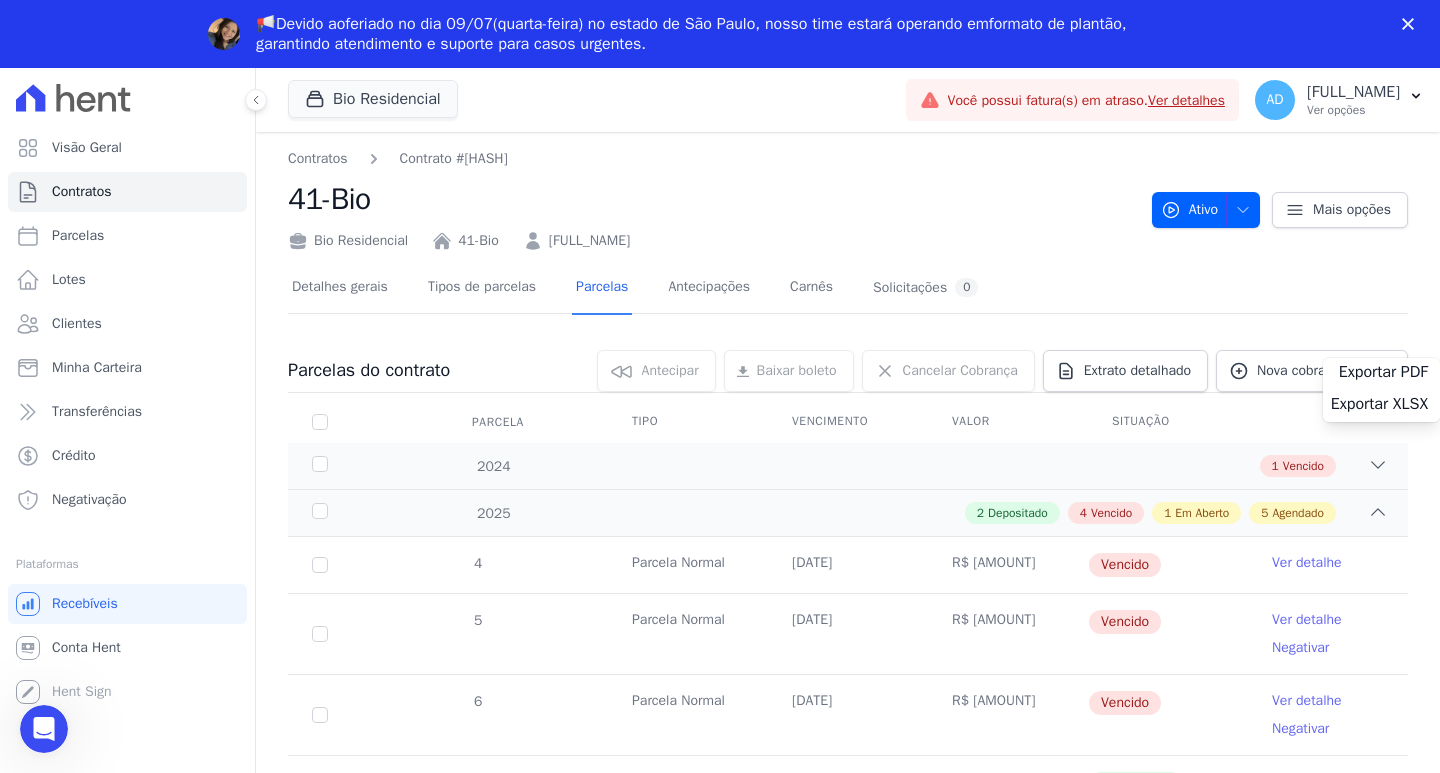 click at bounding box center [848, 321] 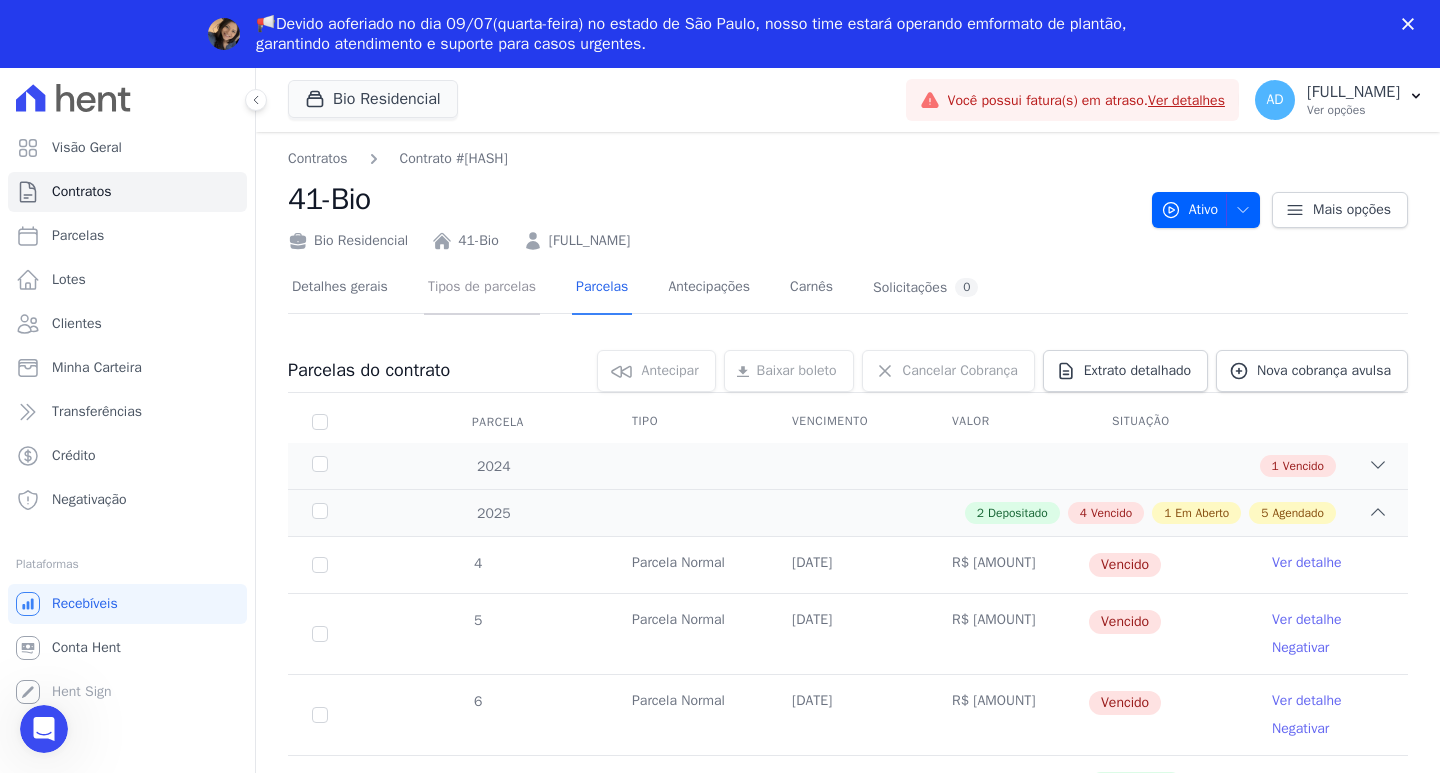 click on "Tipos de parcelas" at bounding box center (482, 288) 